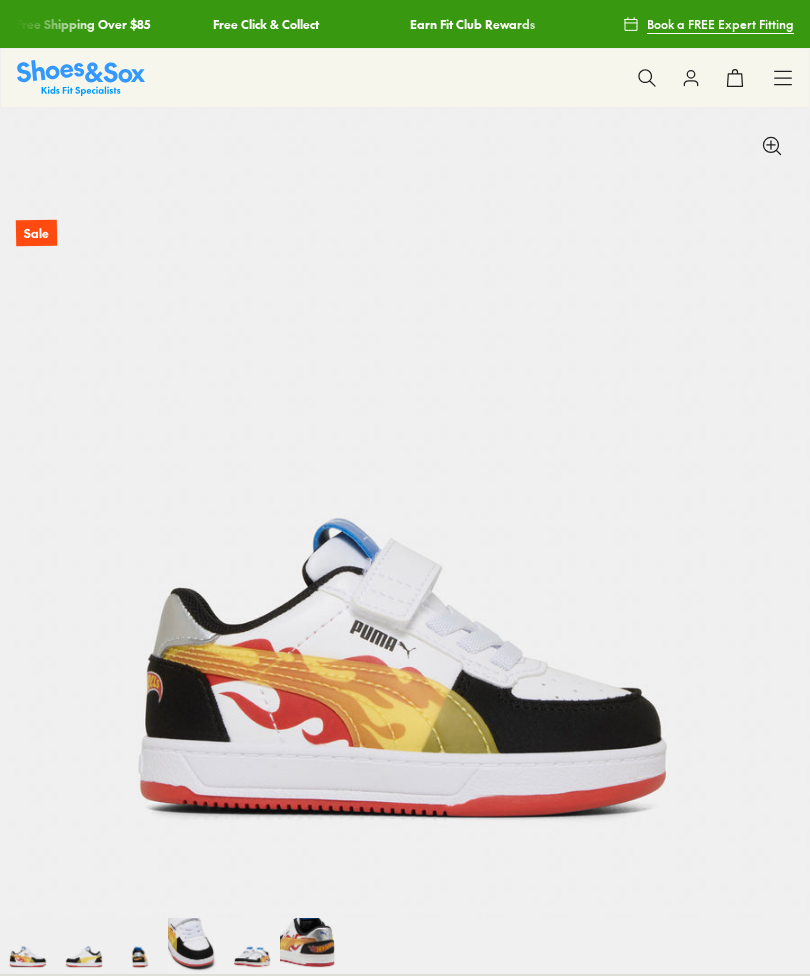 scroll, scrollTop: 480, scrollLeft: 0, axis: vertical 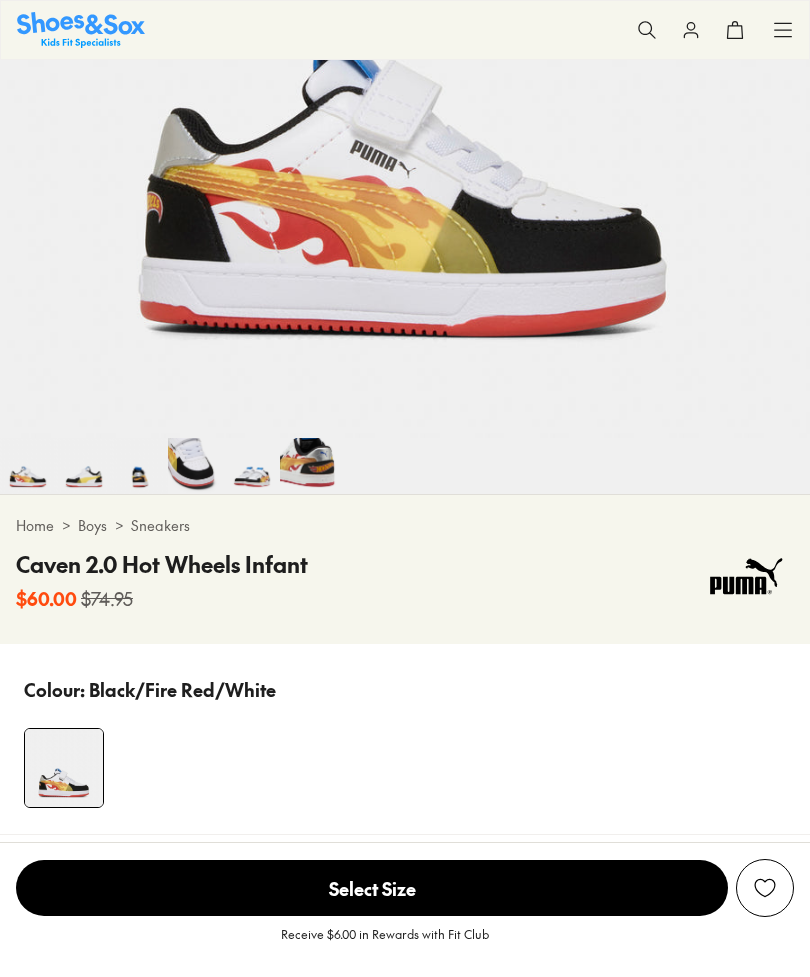 select on "*" 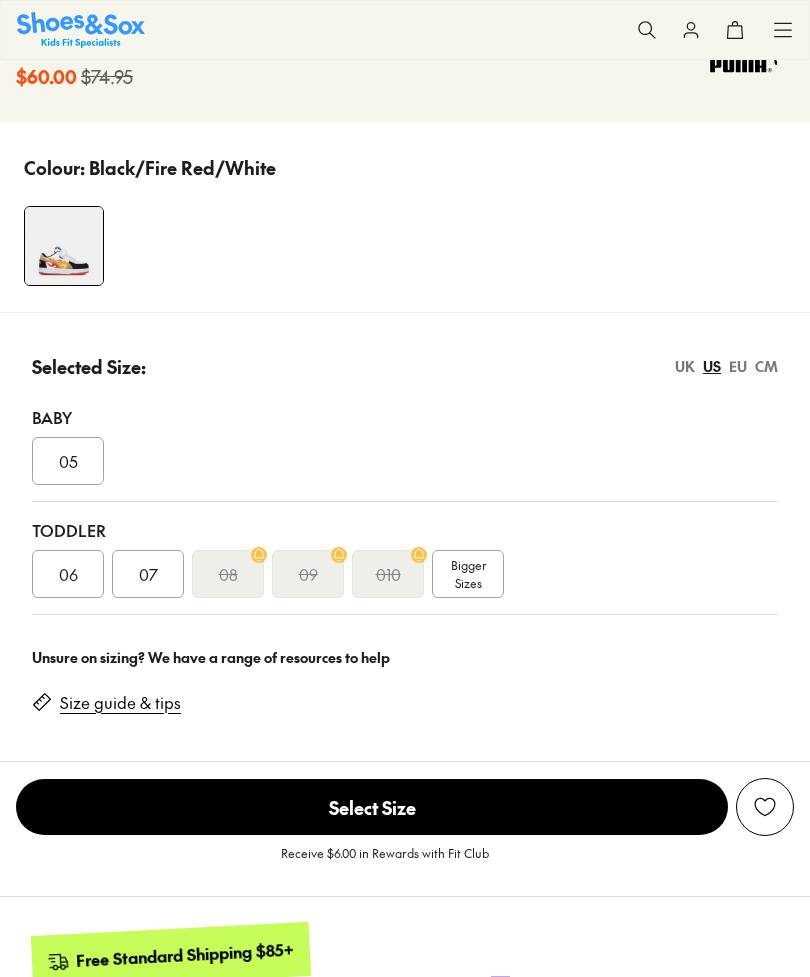 click on "06" at bounding box center [68, 574] 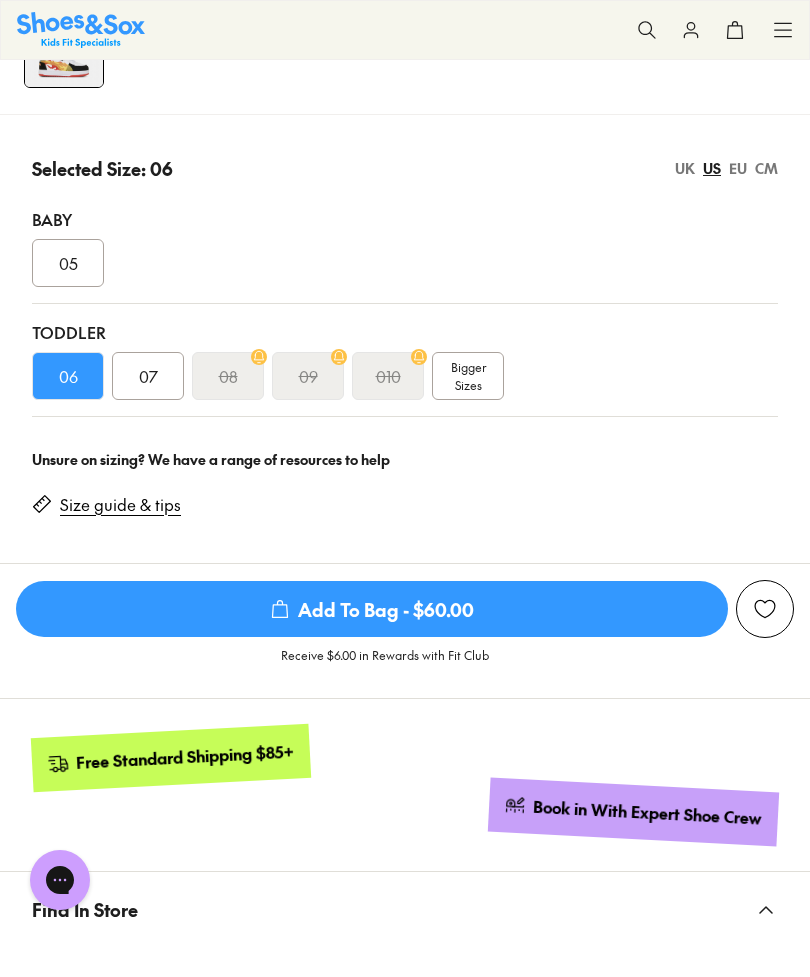 scroll, scrollTop: 1201, scrollLeft: 0, axis: vertical 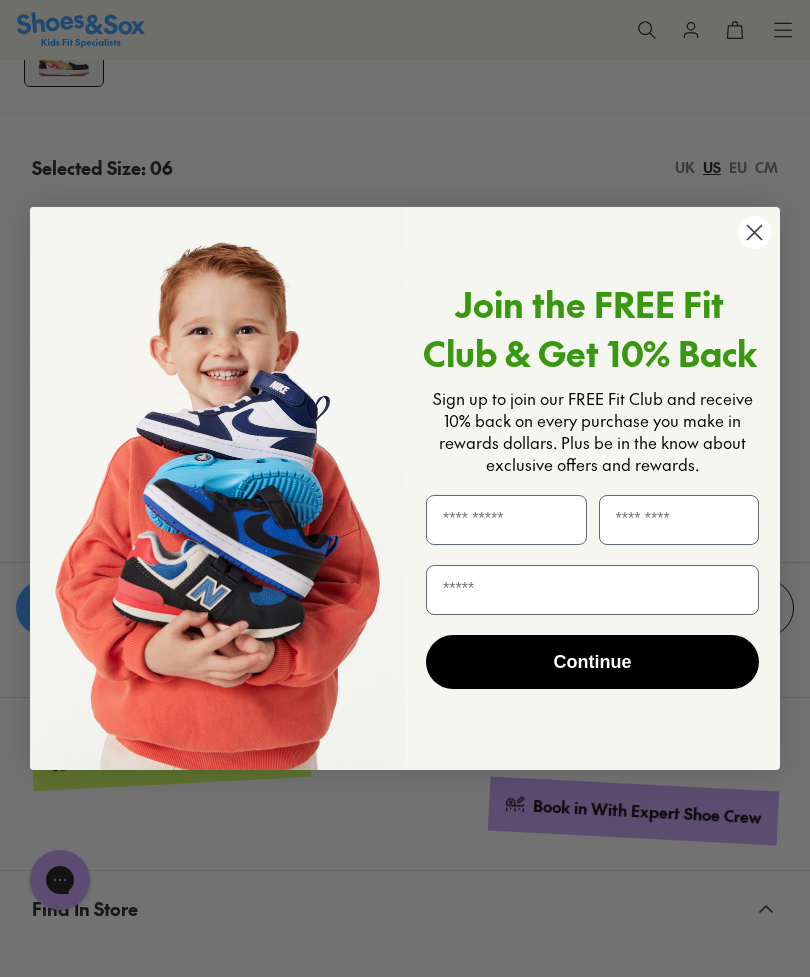 click 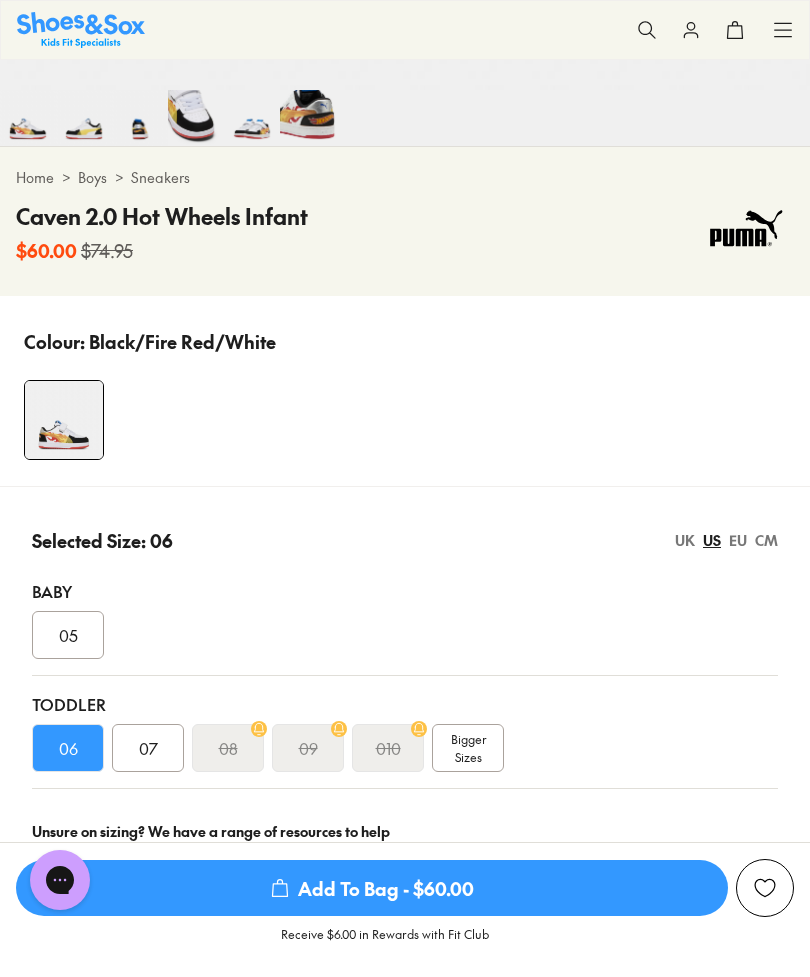 scroll, scrollTop: 837, scrollLeft: 0, axis: vertical 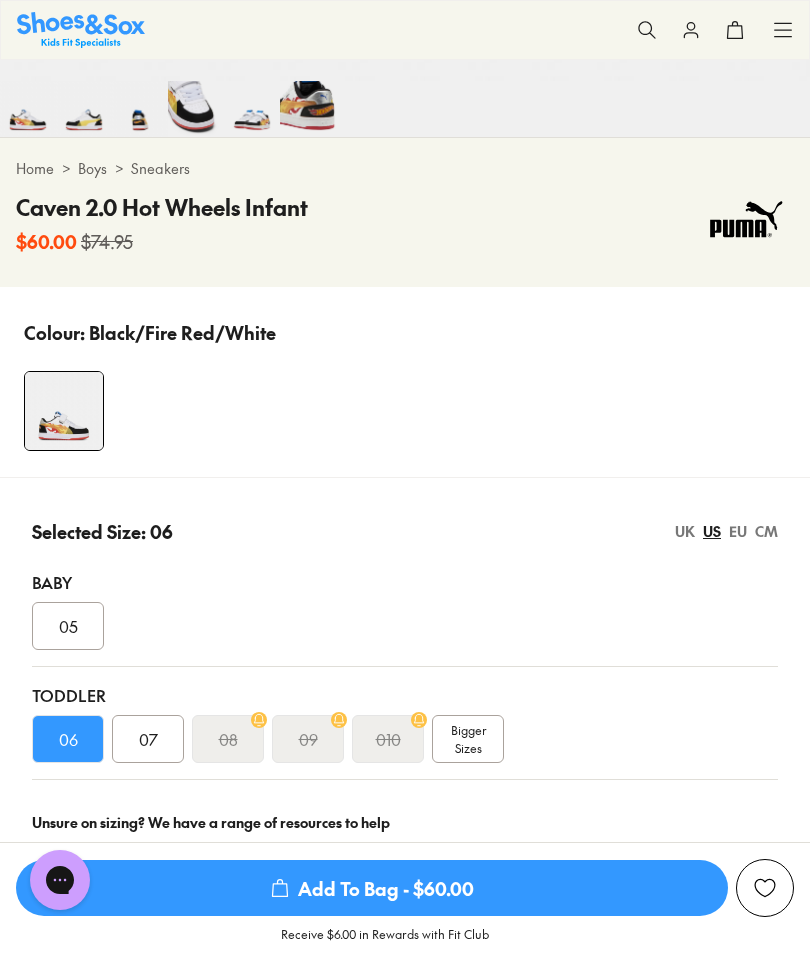 click on "Add To Bag - $60.00" at bounding box center [372, 888] 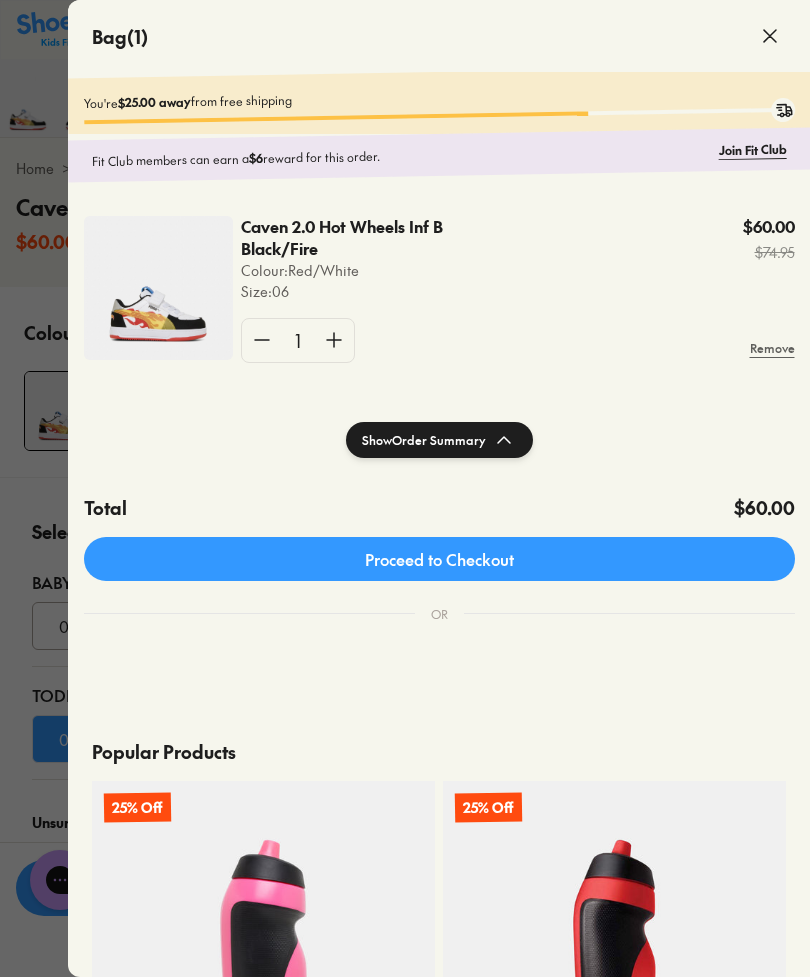 scroll, scrollTop: 0, scrollLeft: 0, axis: both 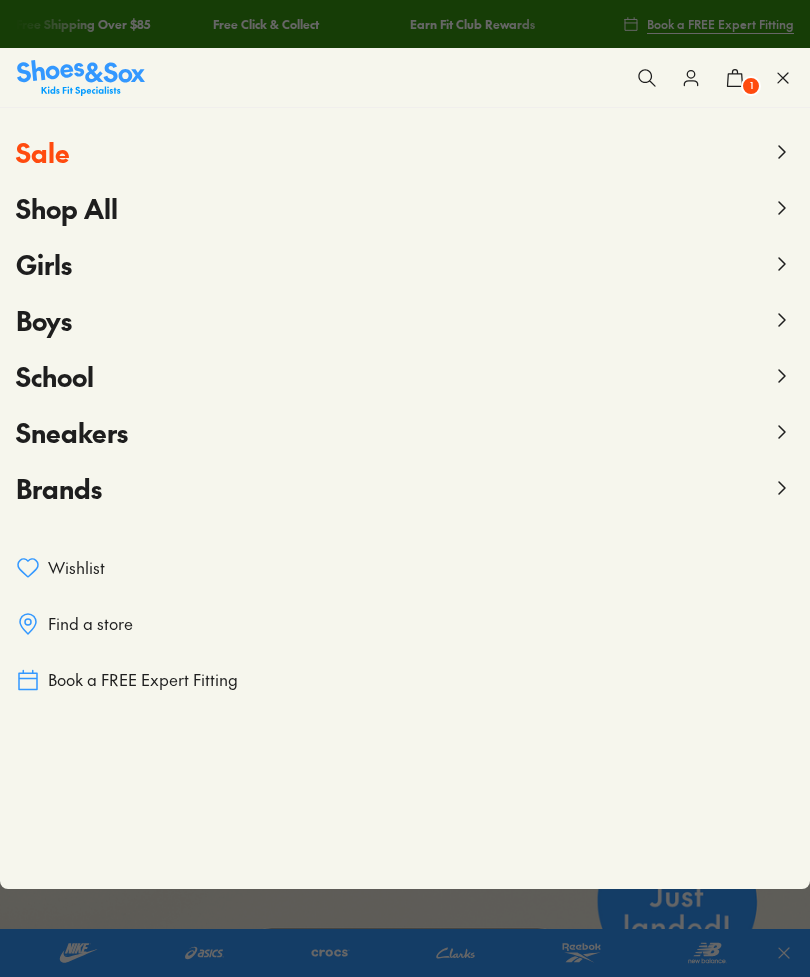 click on "Girls" at bounding box center (44, 264) 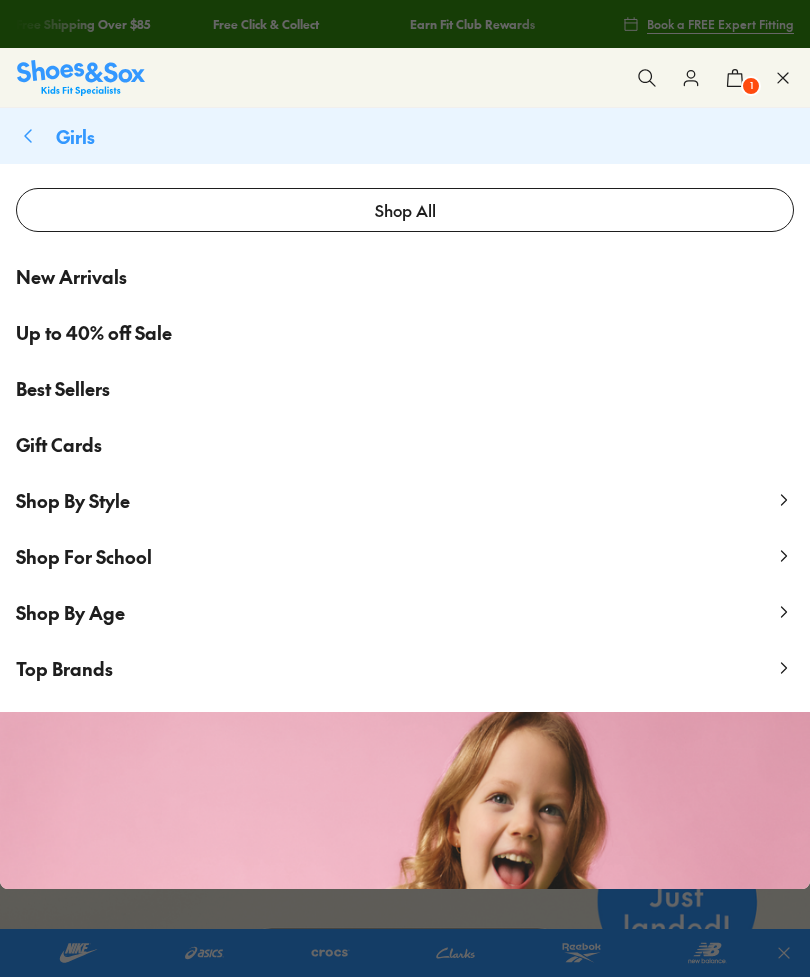 scroll, scrollTop: 0, scrollLeft: 0, axis: both 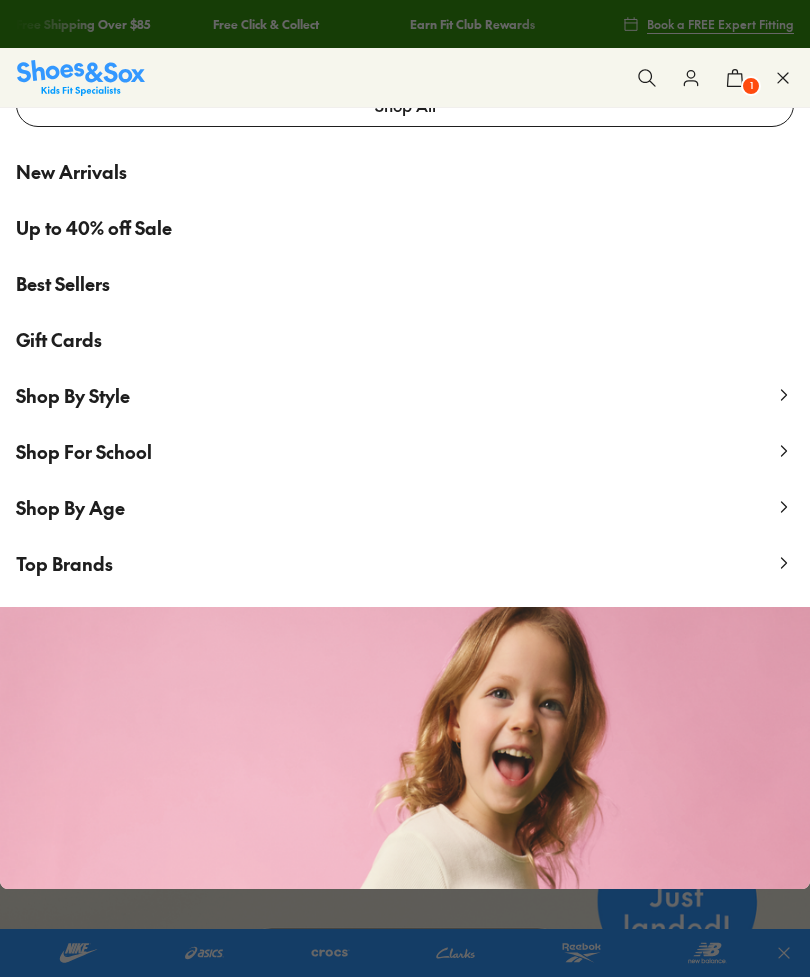 click 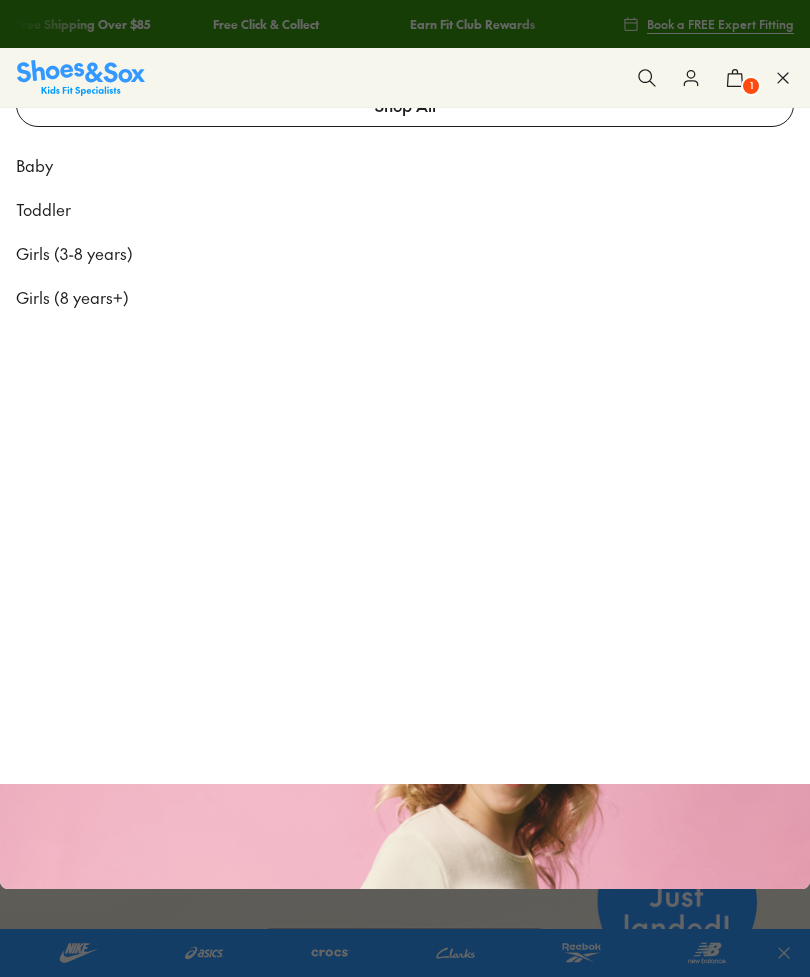 scroll, scrollTop: 0, scrollLeft: 0, axis: both 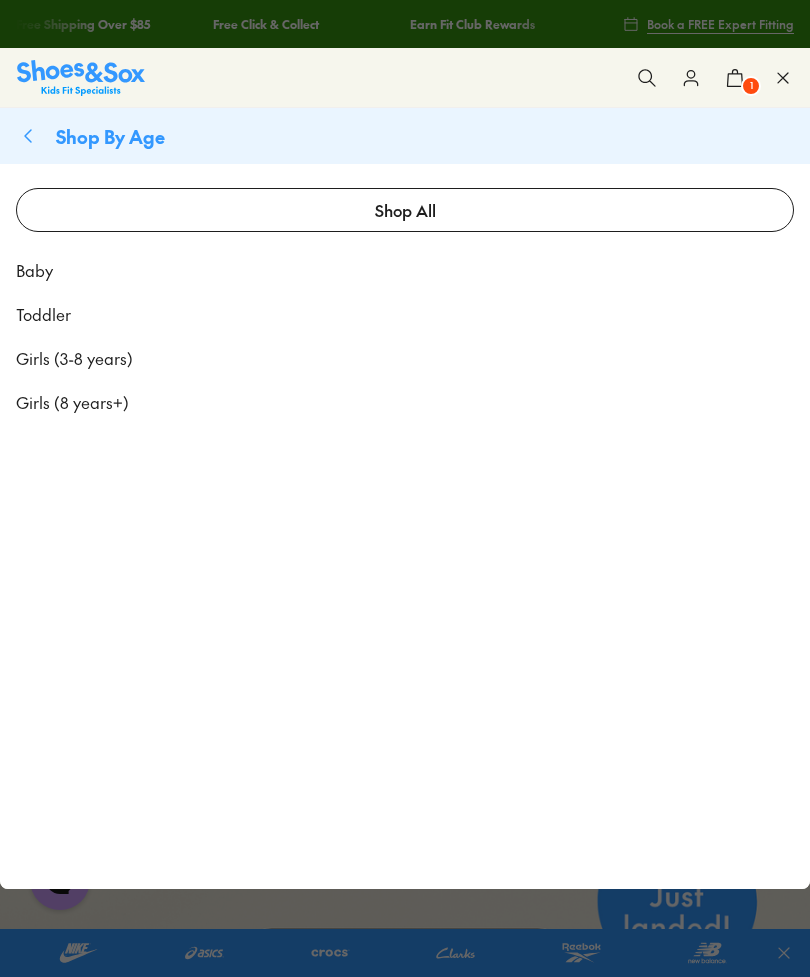 click on "Toddler" at bounding box center (43, 314) 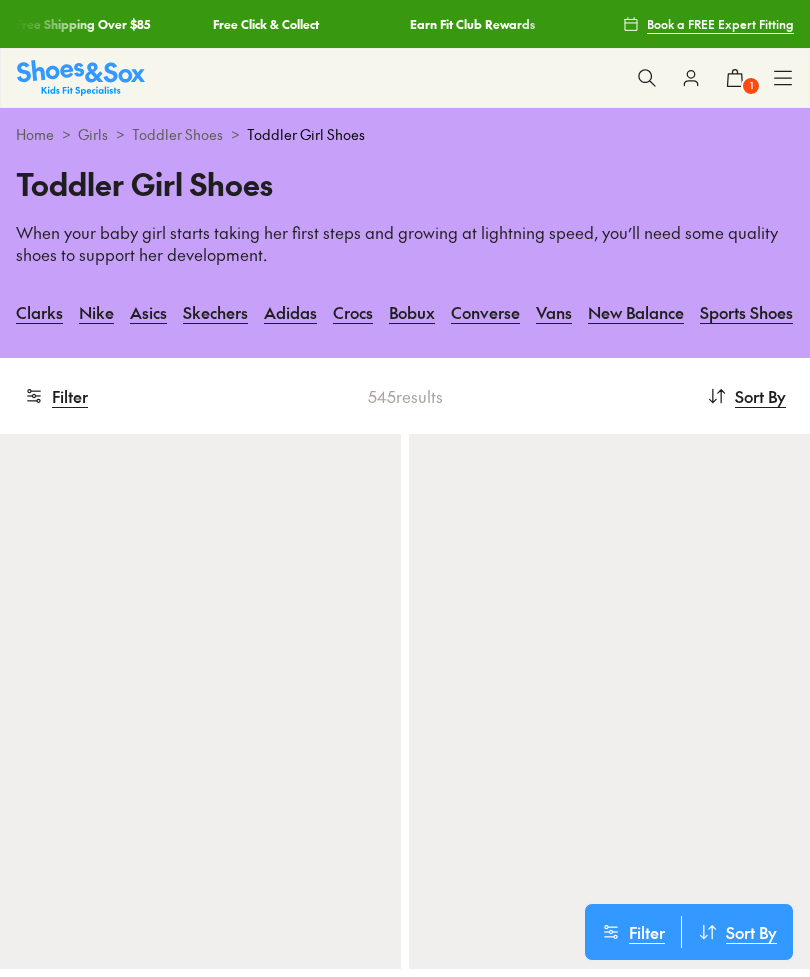 scroll, scrollTop: 87, scrollLeft: 0, axis: vertical 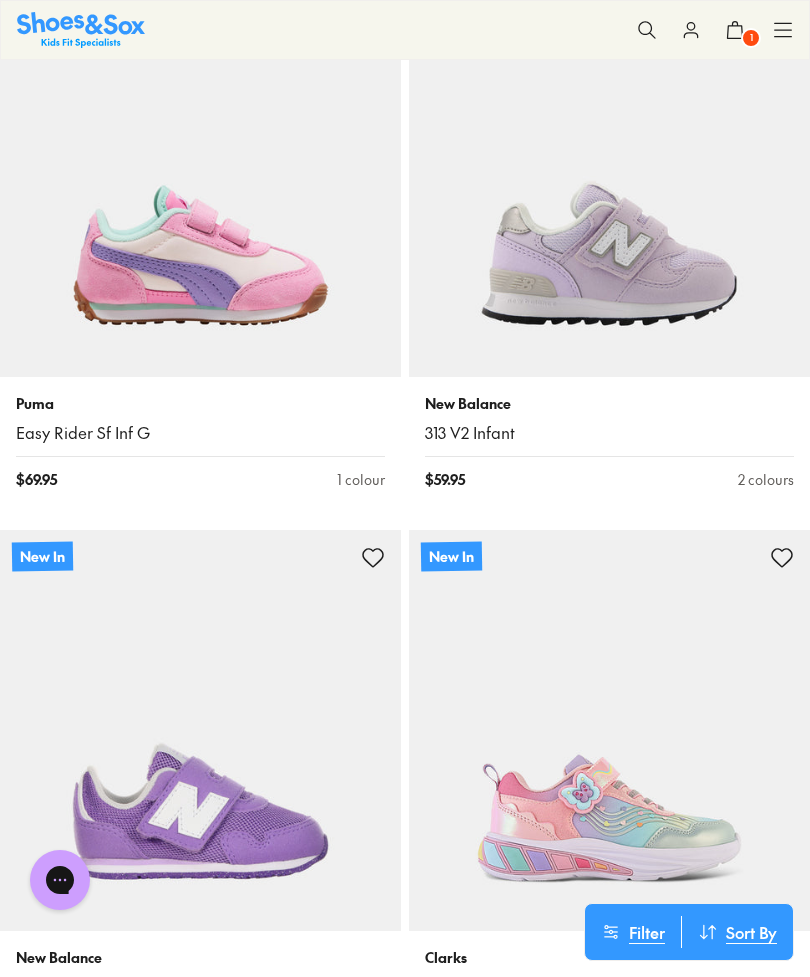 click 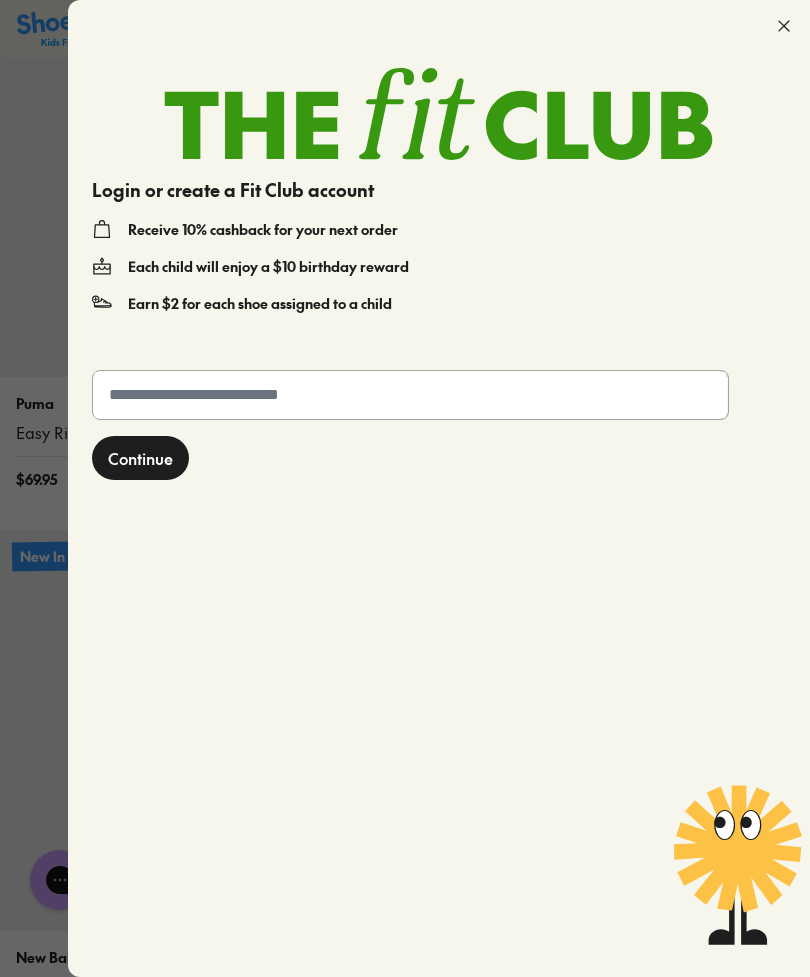 click 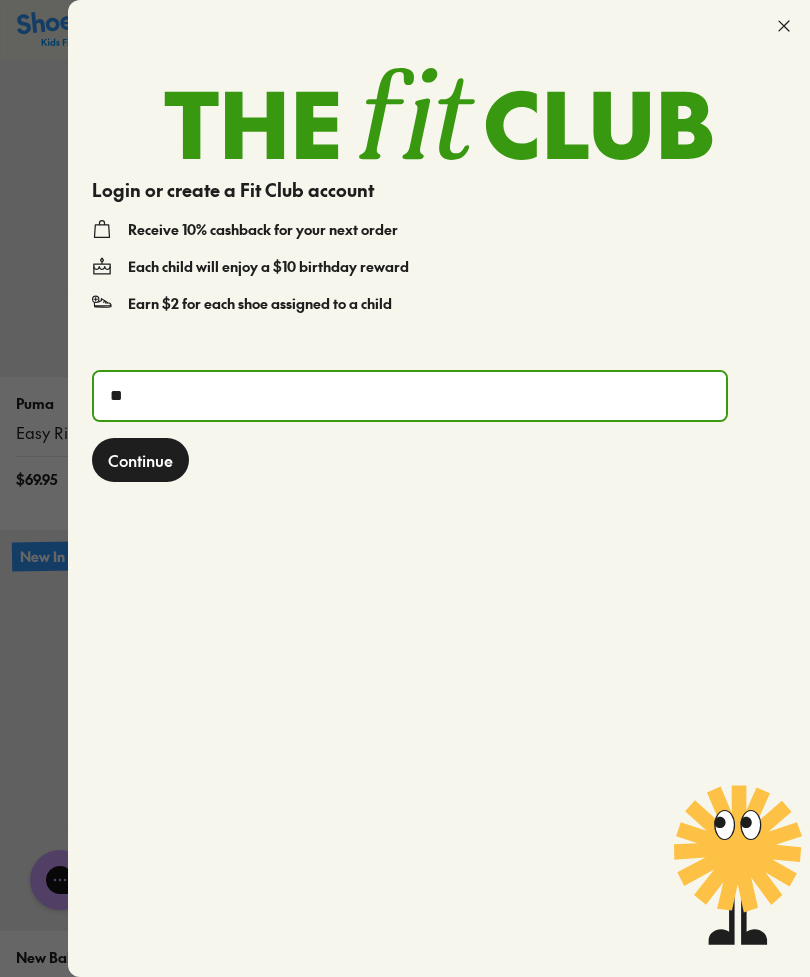 click 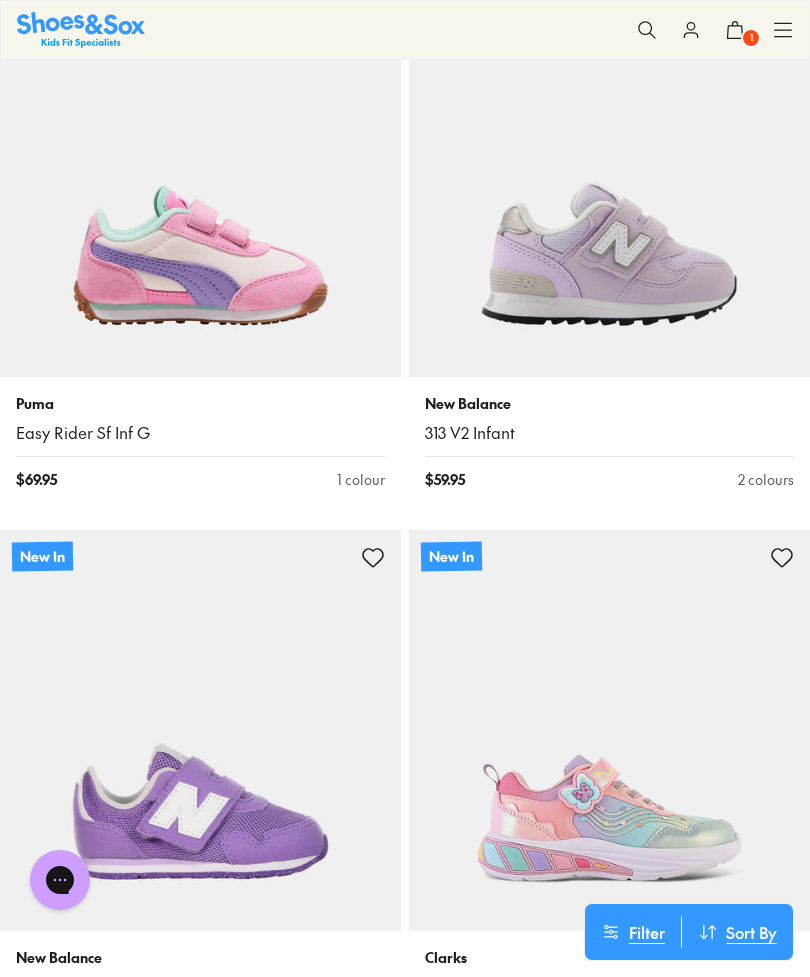 click 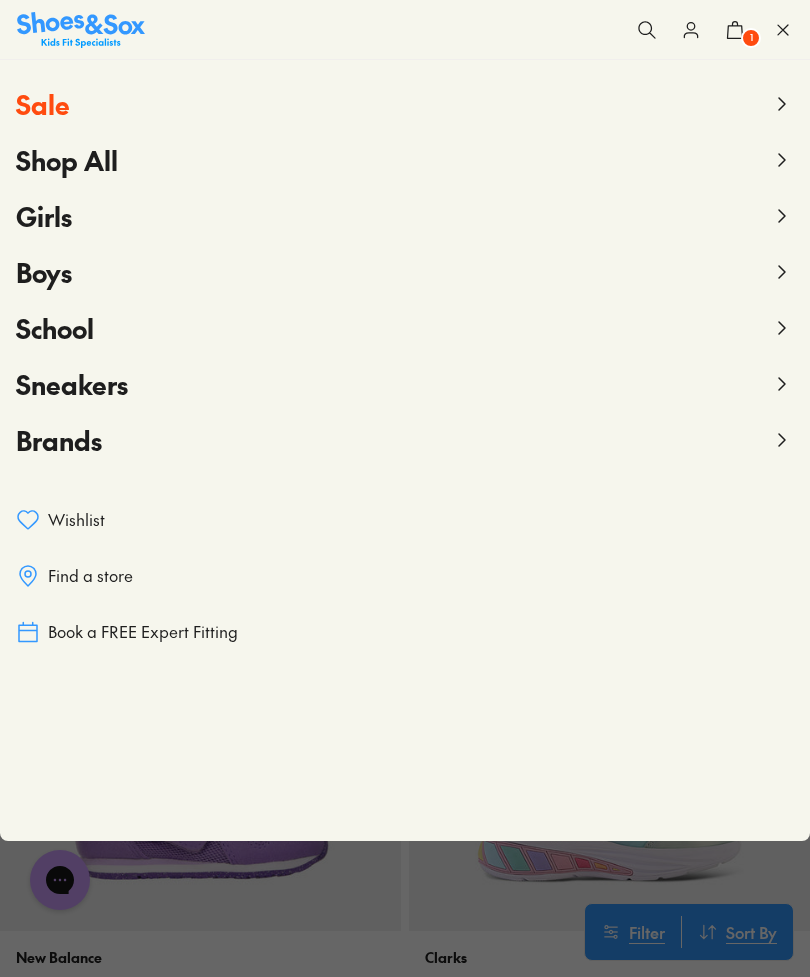 click 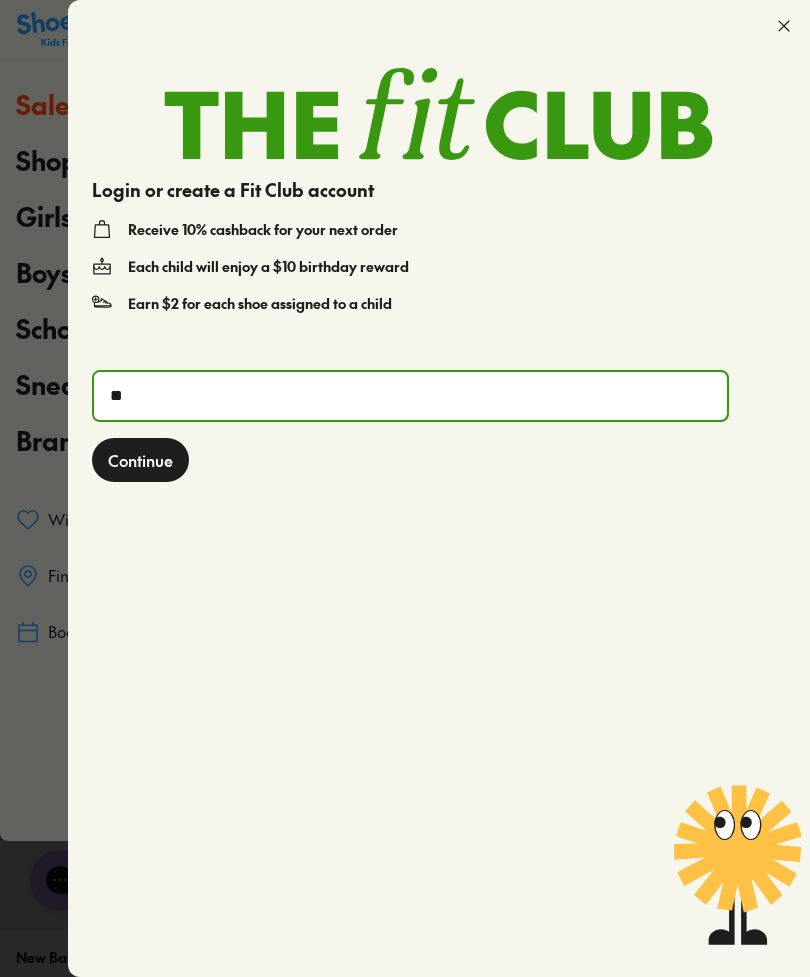 click on "**" 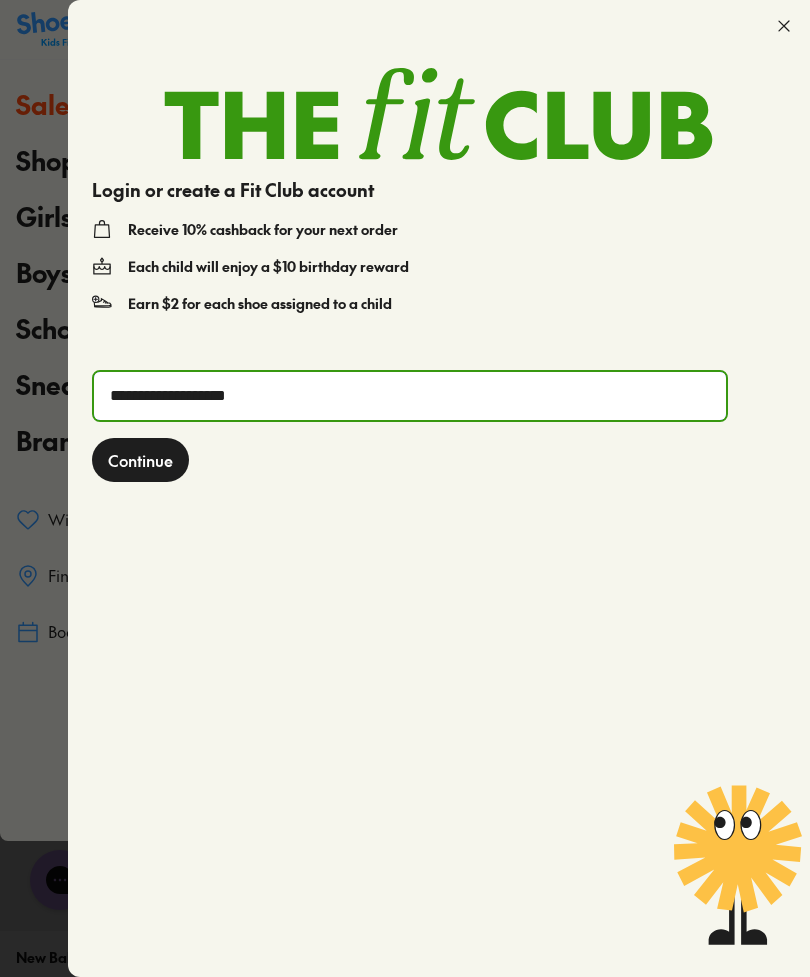 type on "**********" 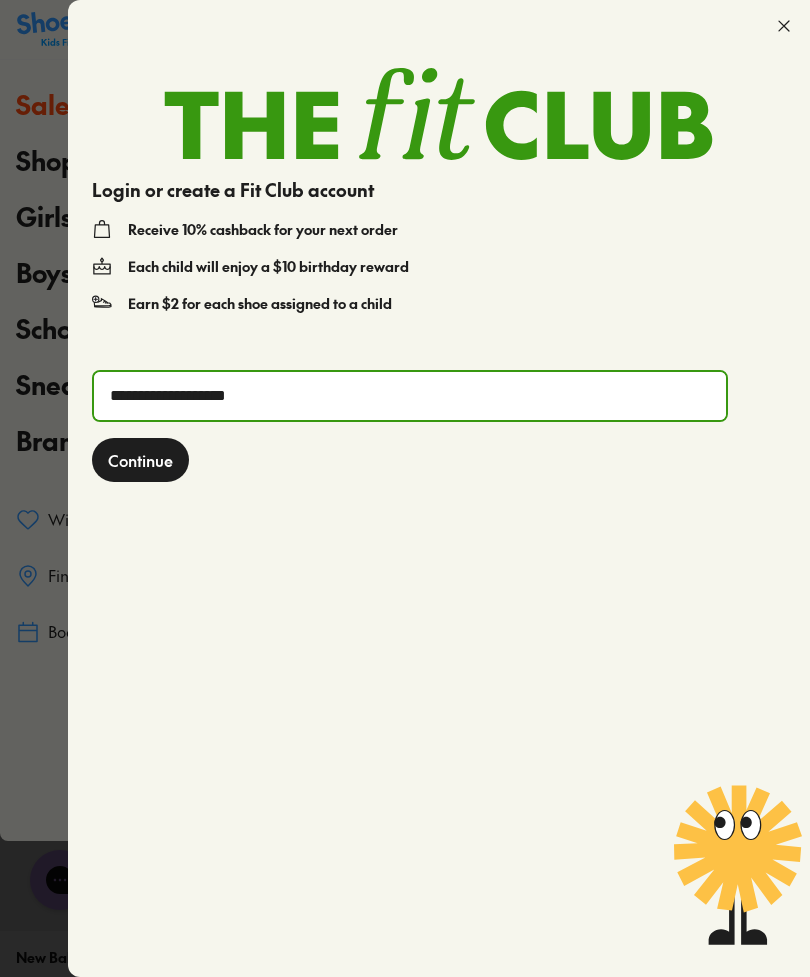 click on "Continue" 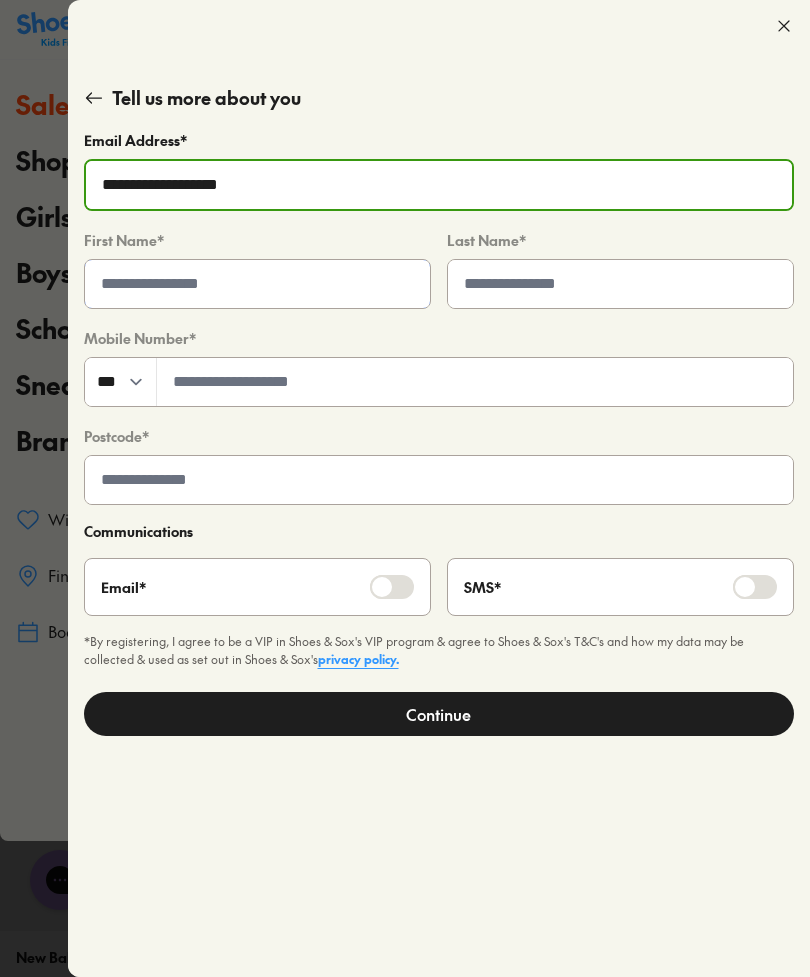 click 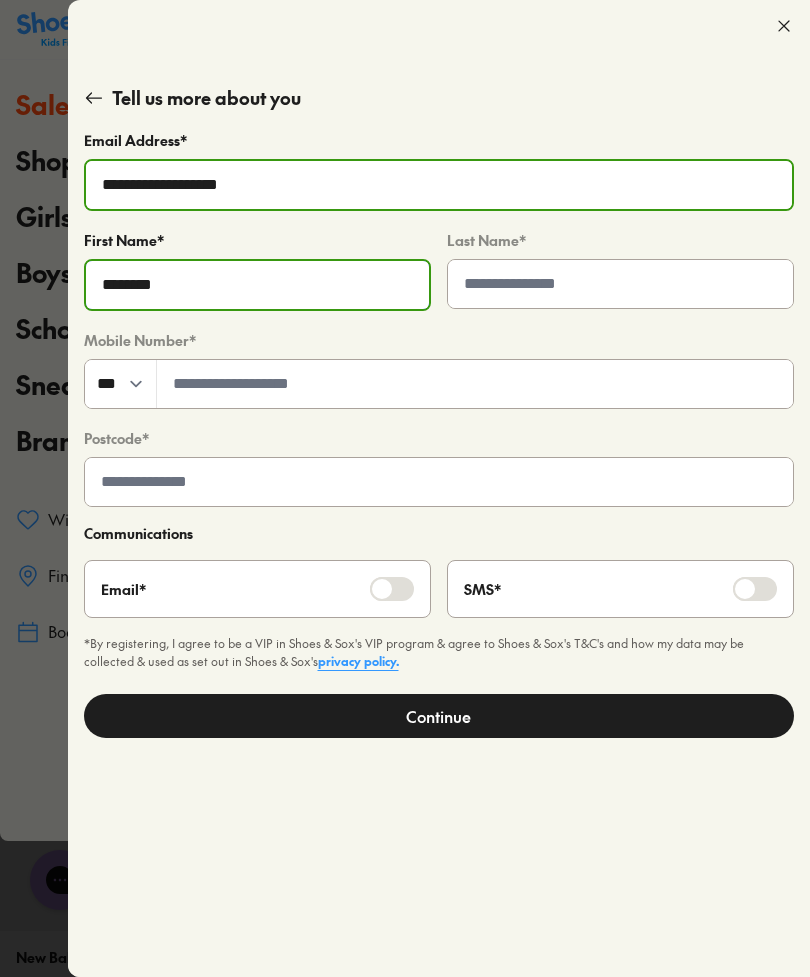 type on "********" 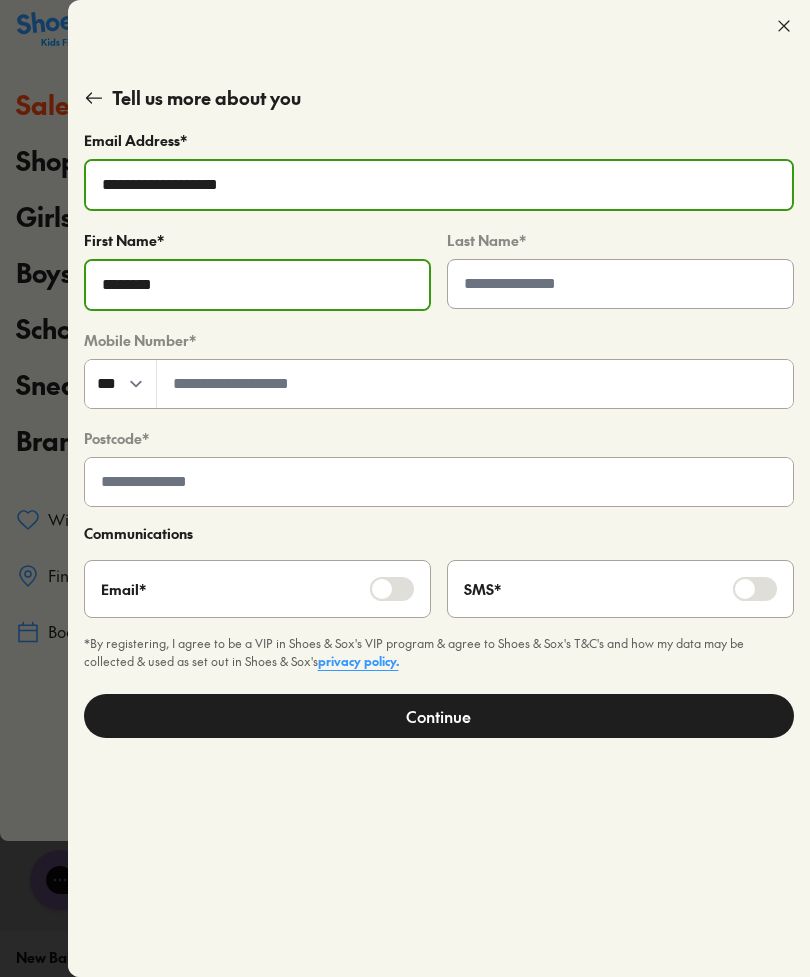 click 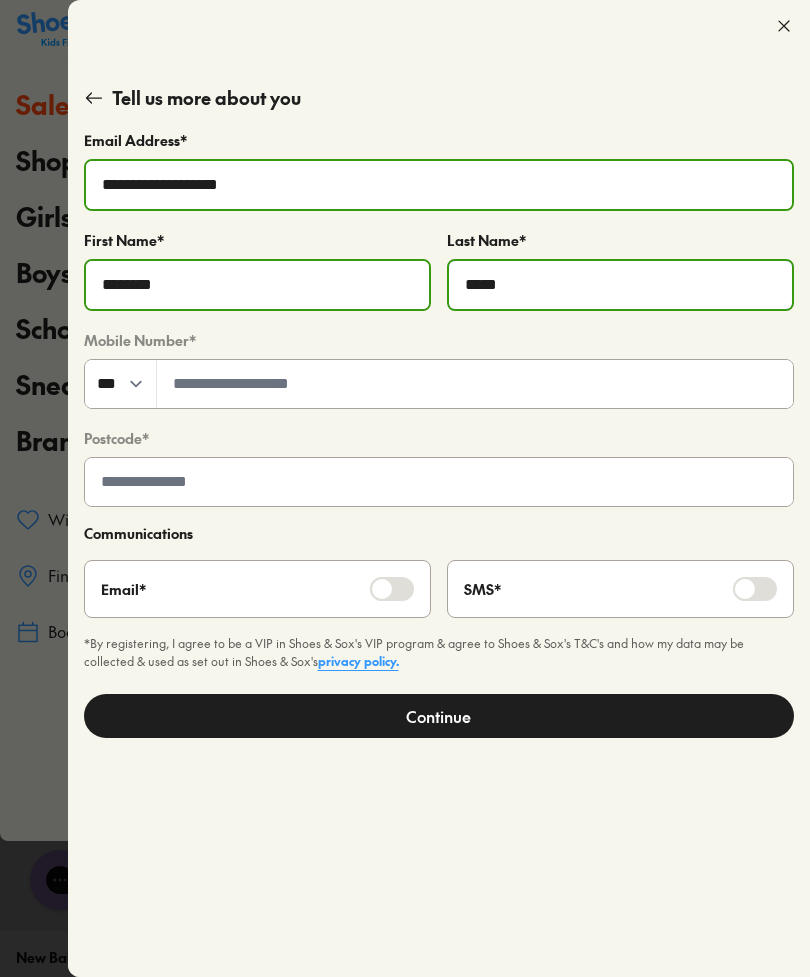 type on "*****" 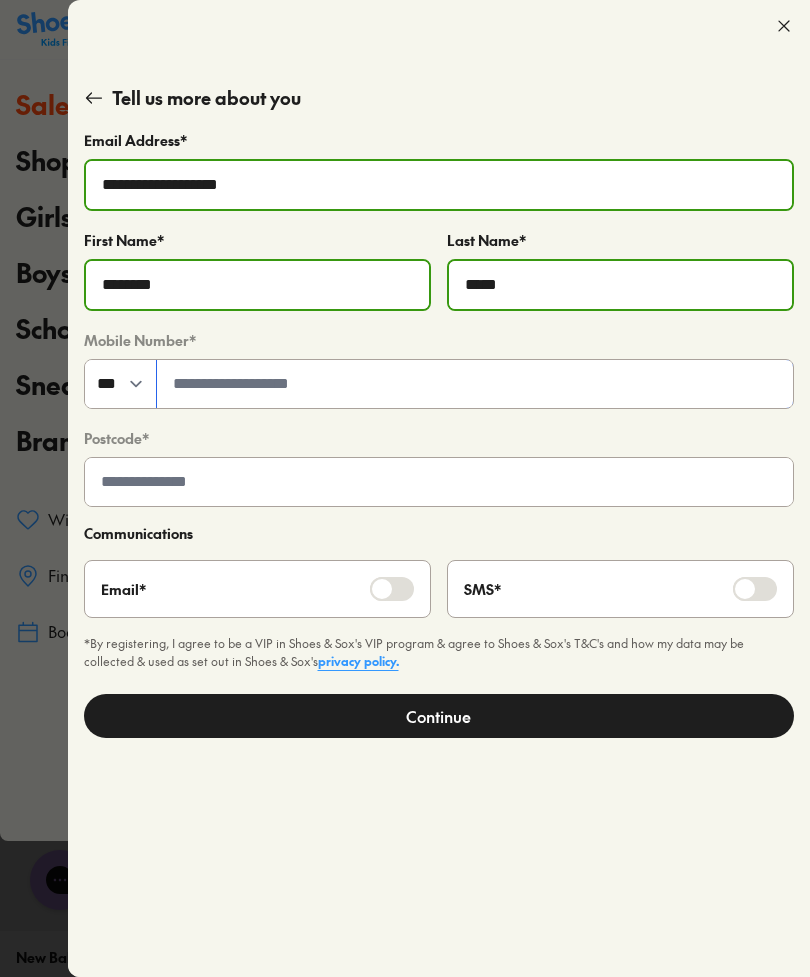 click 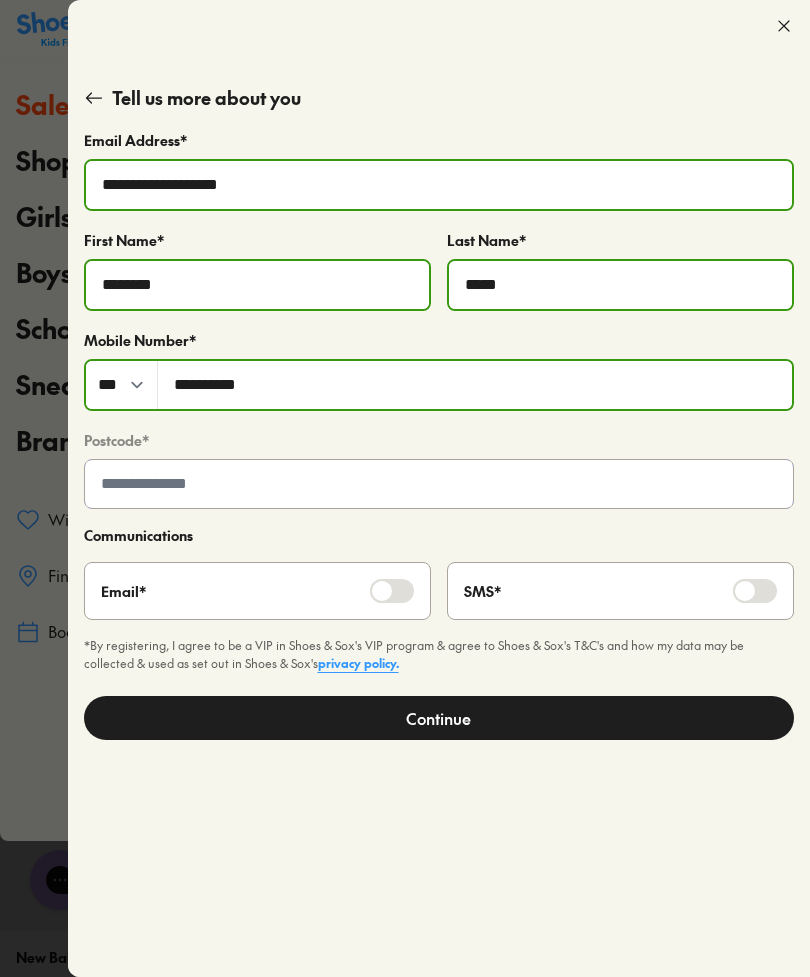 click 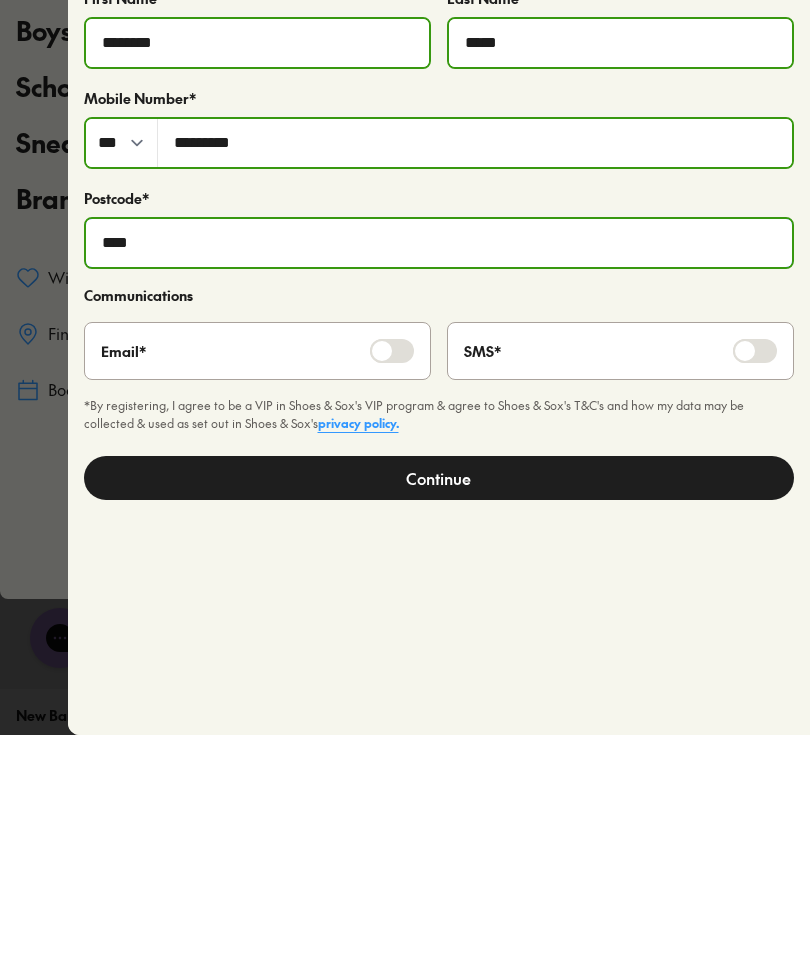 type on "****" 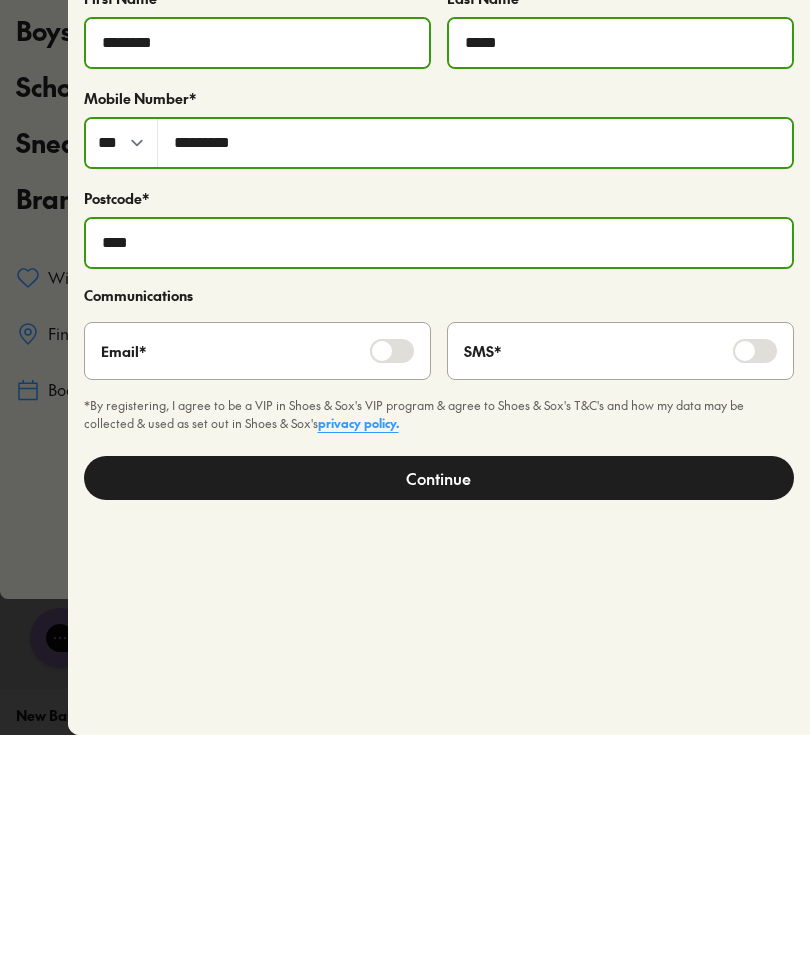scroll, scrollTop: 9009, scrollLeft: 0, axis: vertical 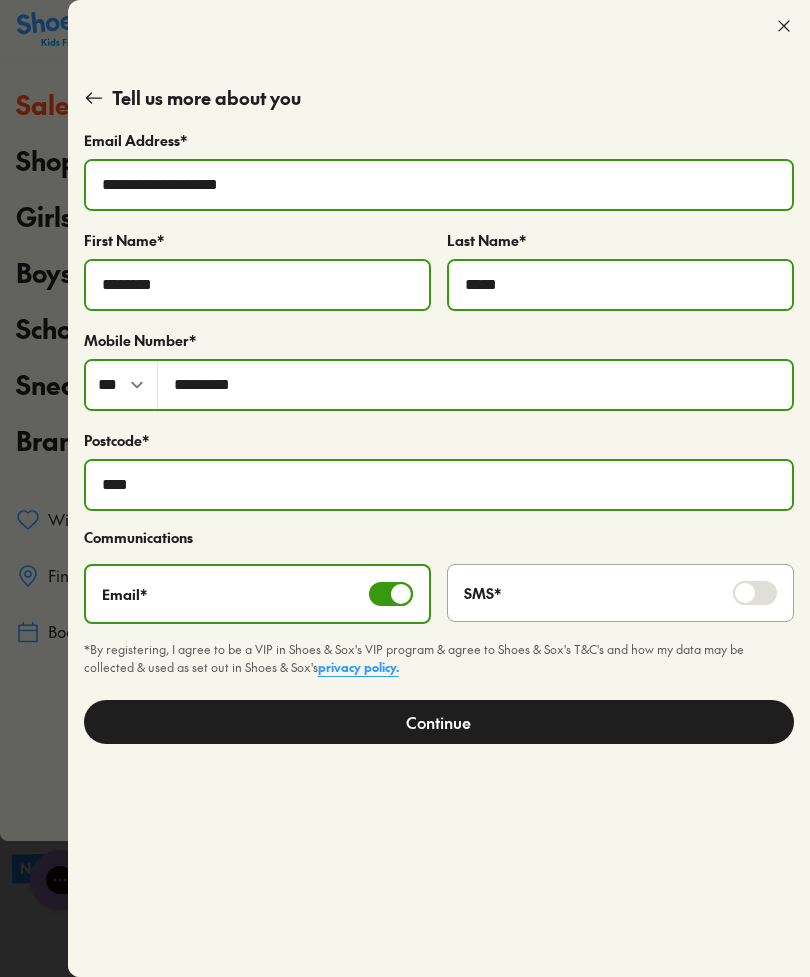 click on "Continue" 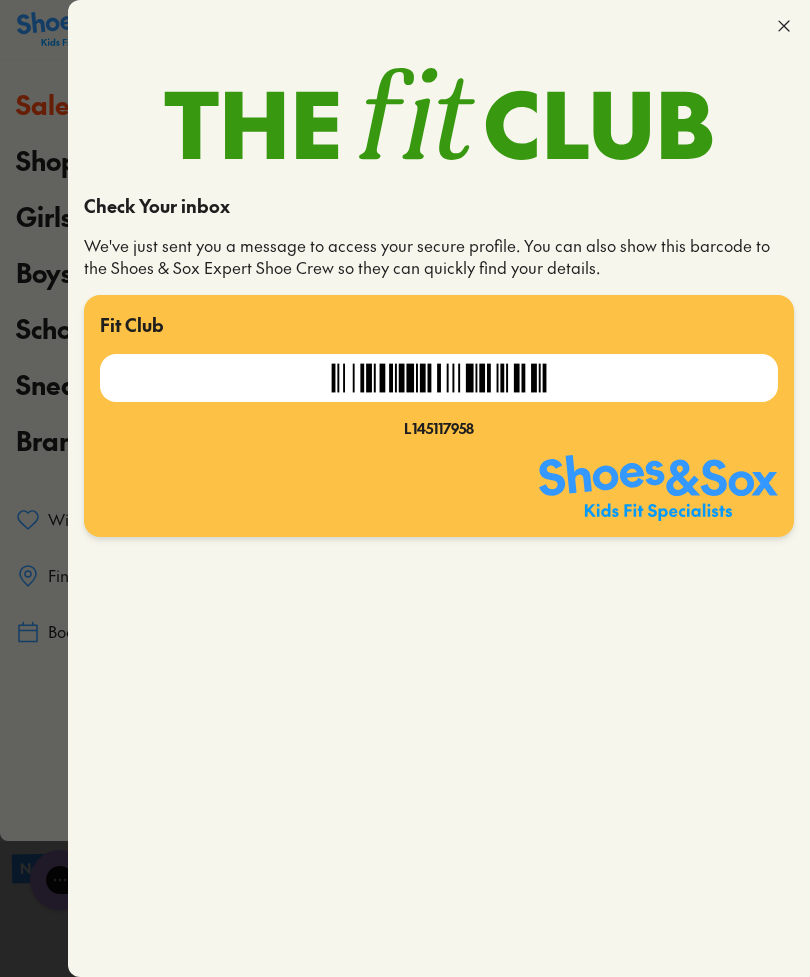 click 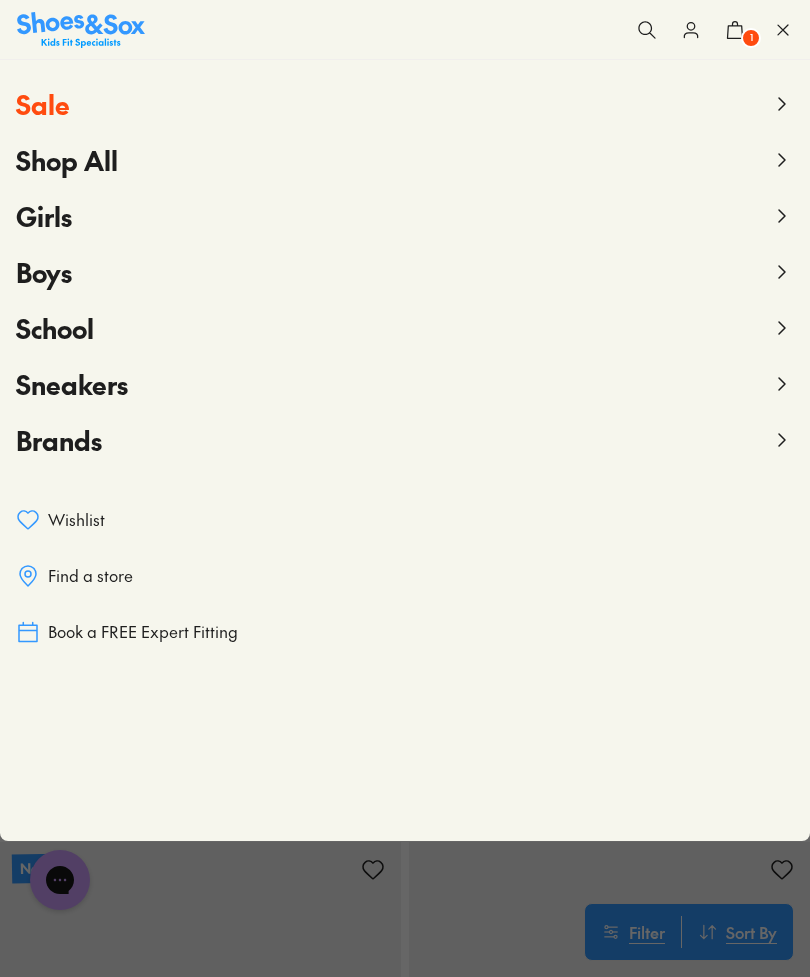 click 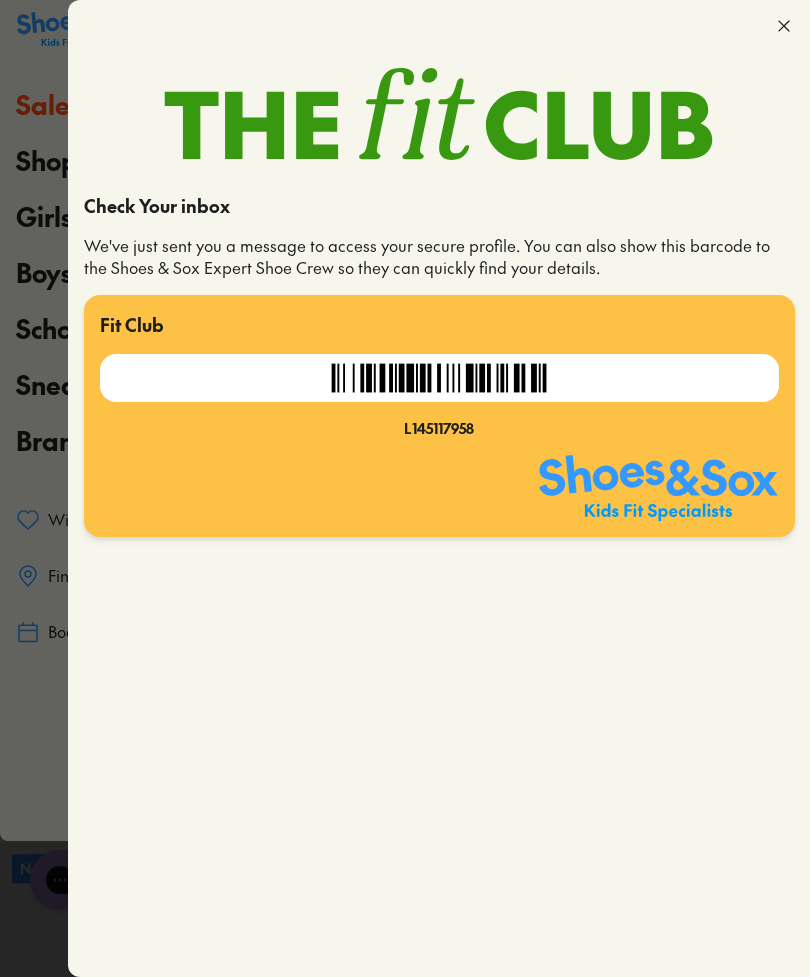 click 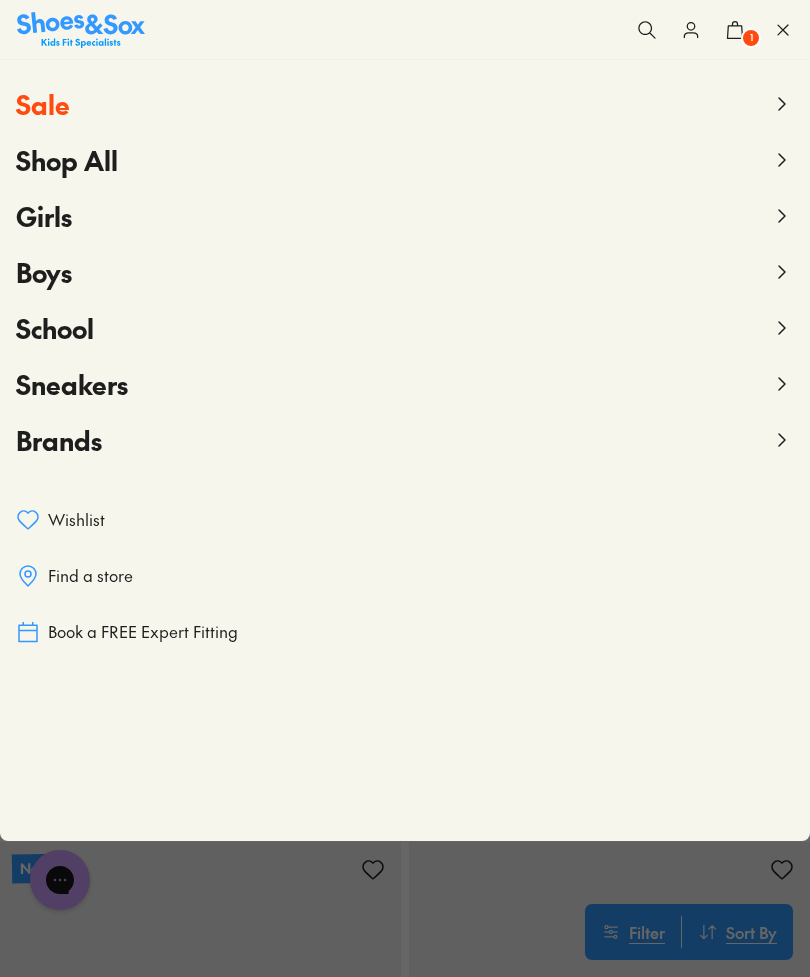click on "1" at bounding box center [751, 38] 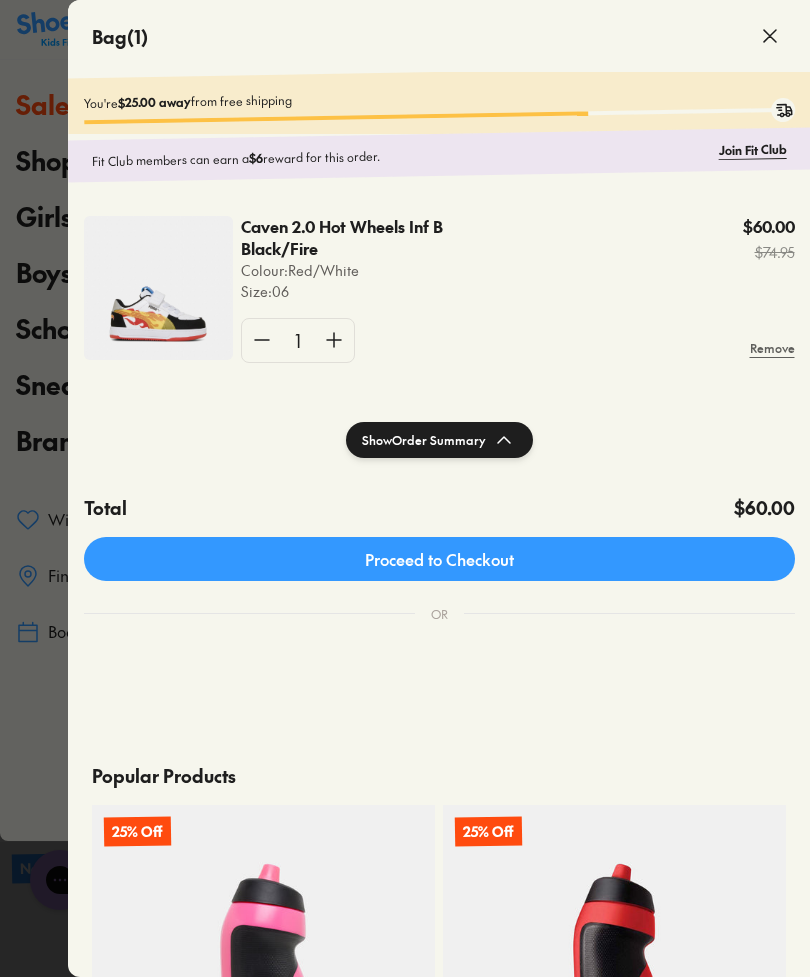 click 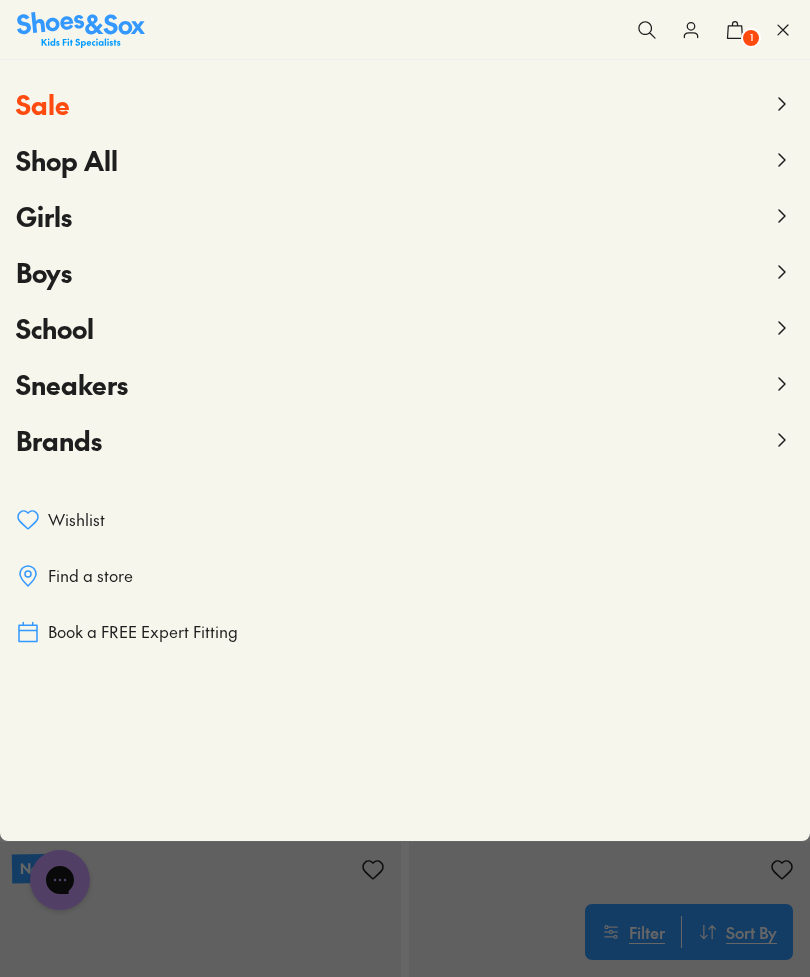 click on "Girls" at bounding box center [405, 216] 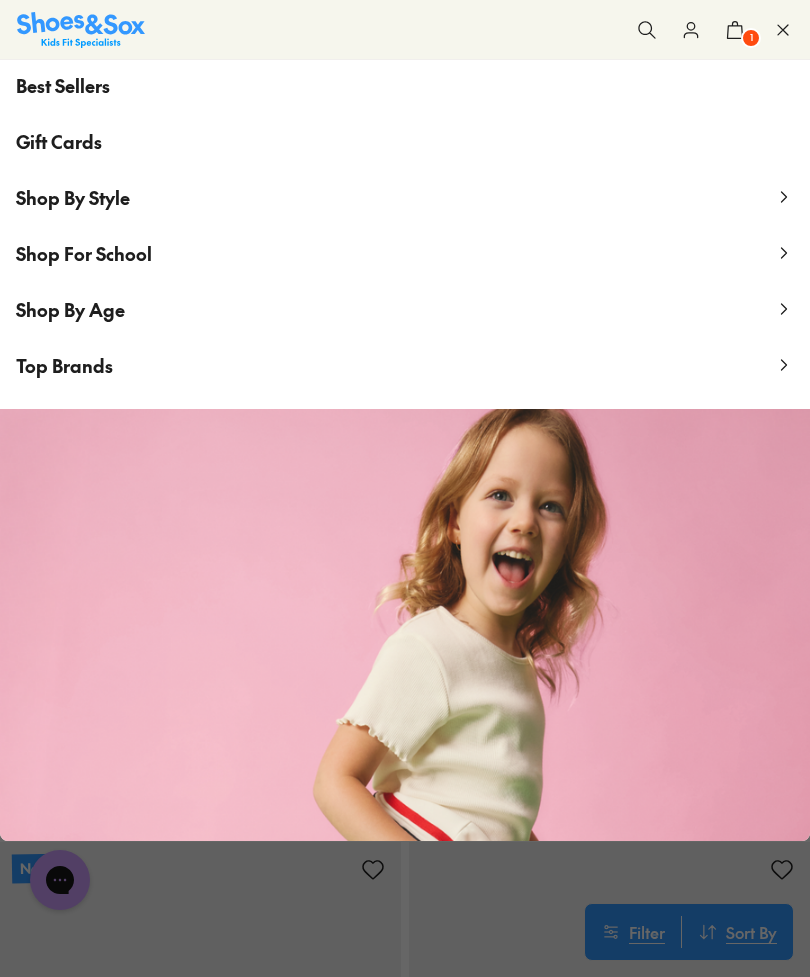 scroll, scrollTop: 277, scrollLeft: 0, axis: vertical 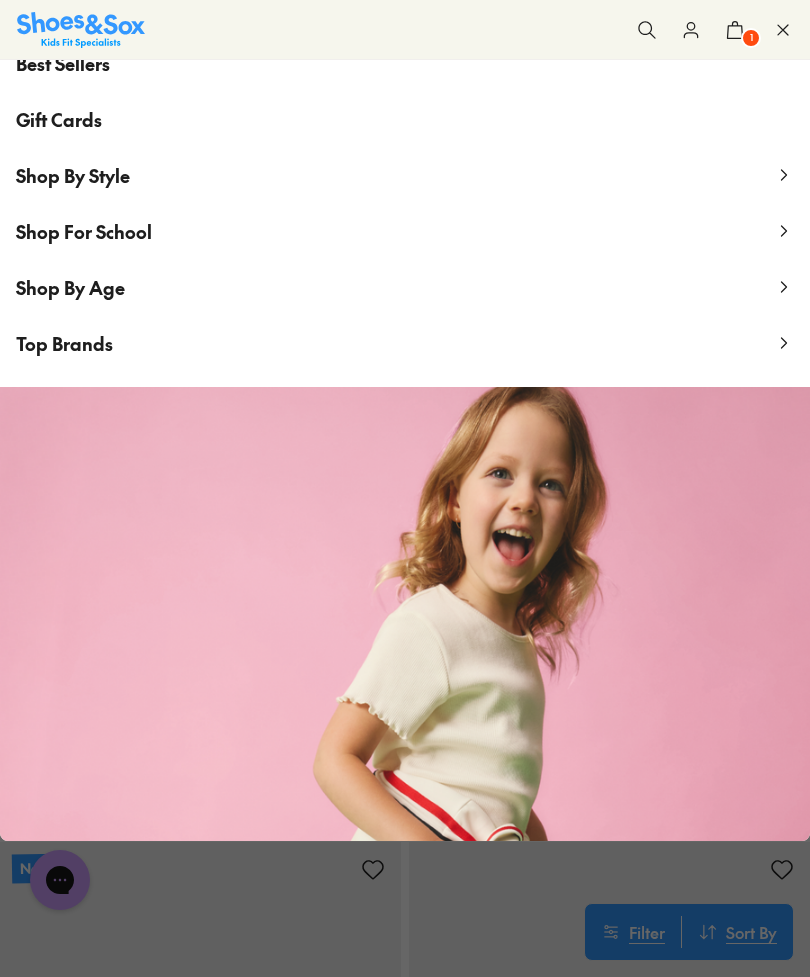 click on "Shop By Age" at bounding box center (405, 287) 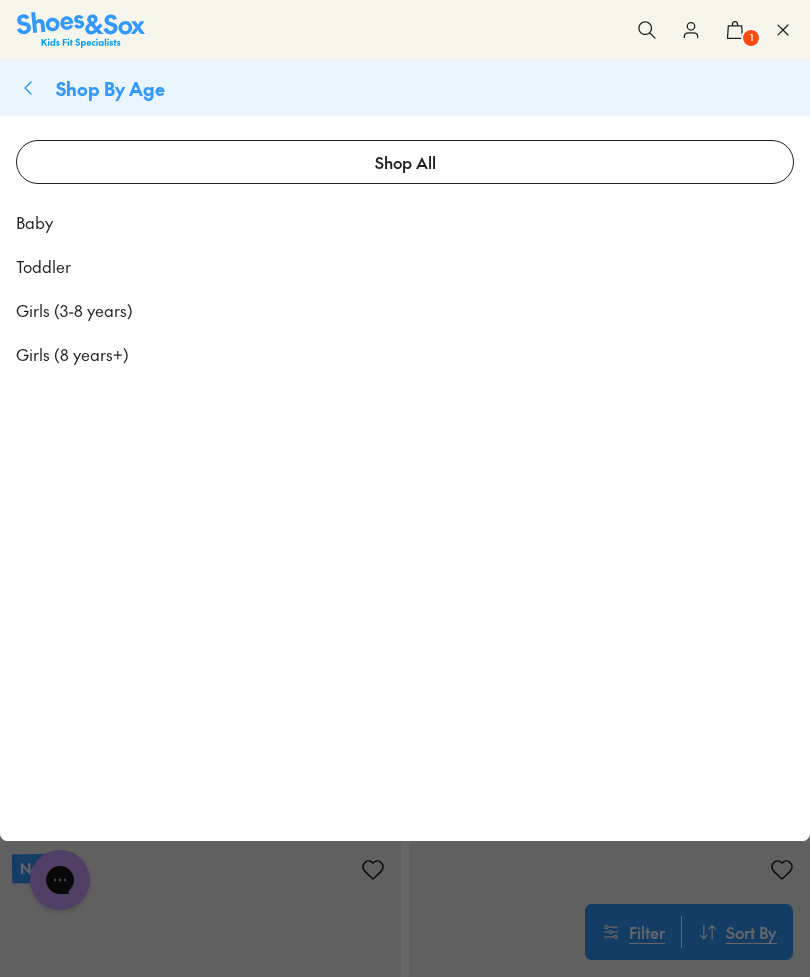 click on "Toddler" at bounding box center [43, 266] 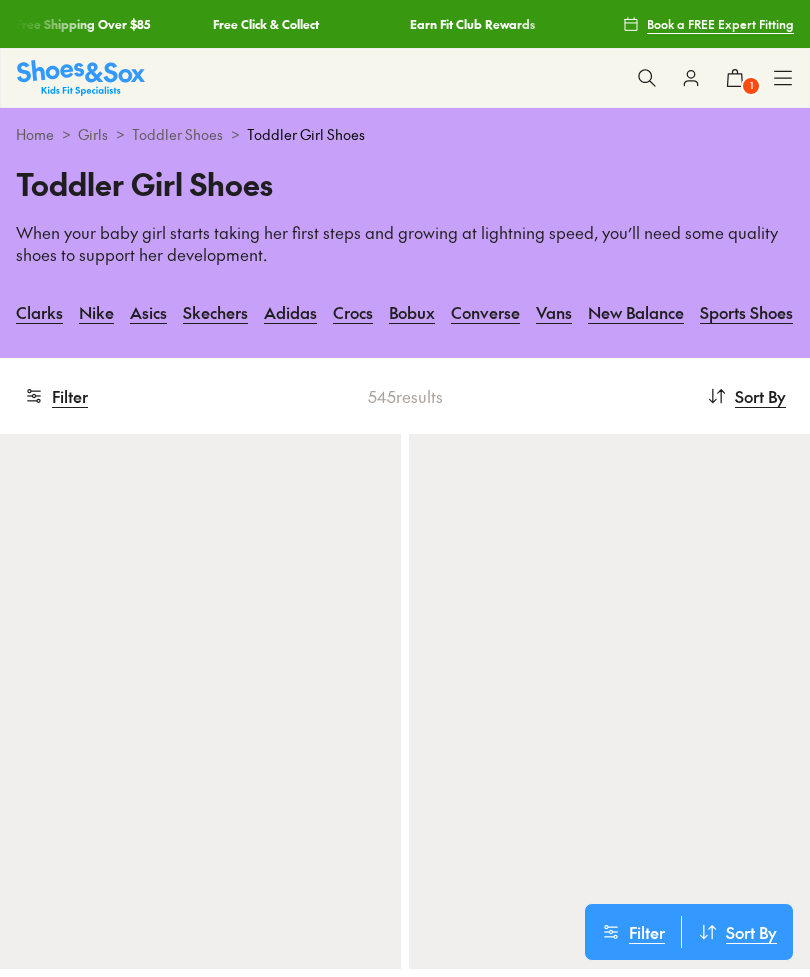 scroll, scrollTop: 302, scrollLeft: 0, axis: vertical 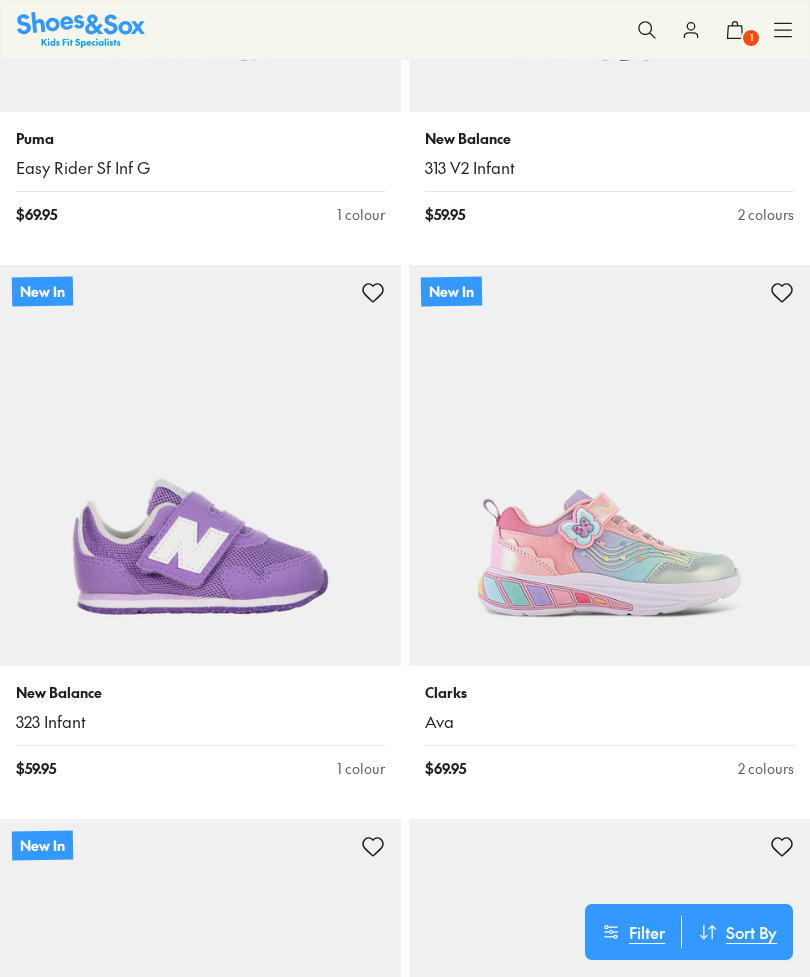 click at bounding box center [609, 465] 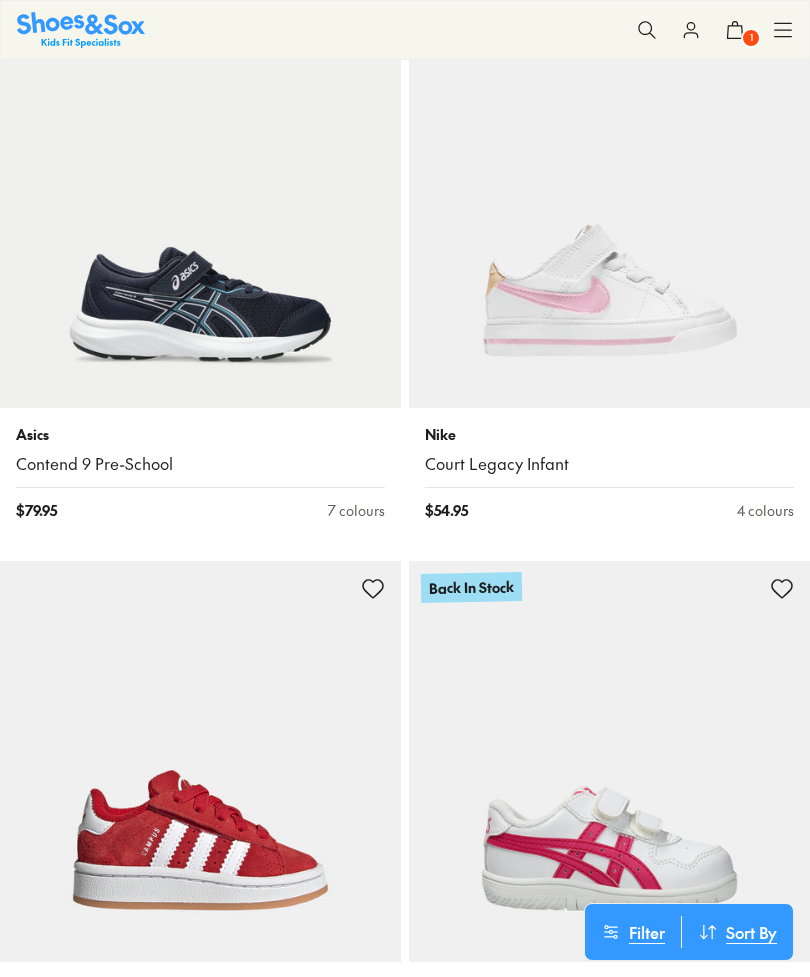 scroll, scrollTop: 11959, scrollLeft: 0, axis: vertical 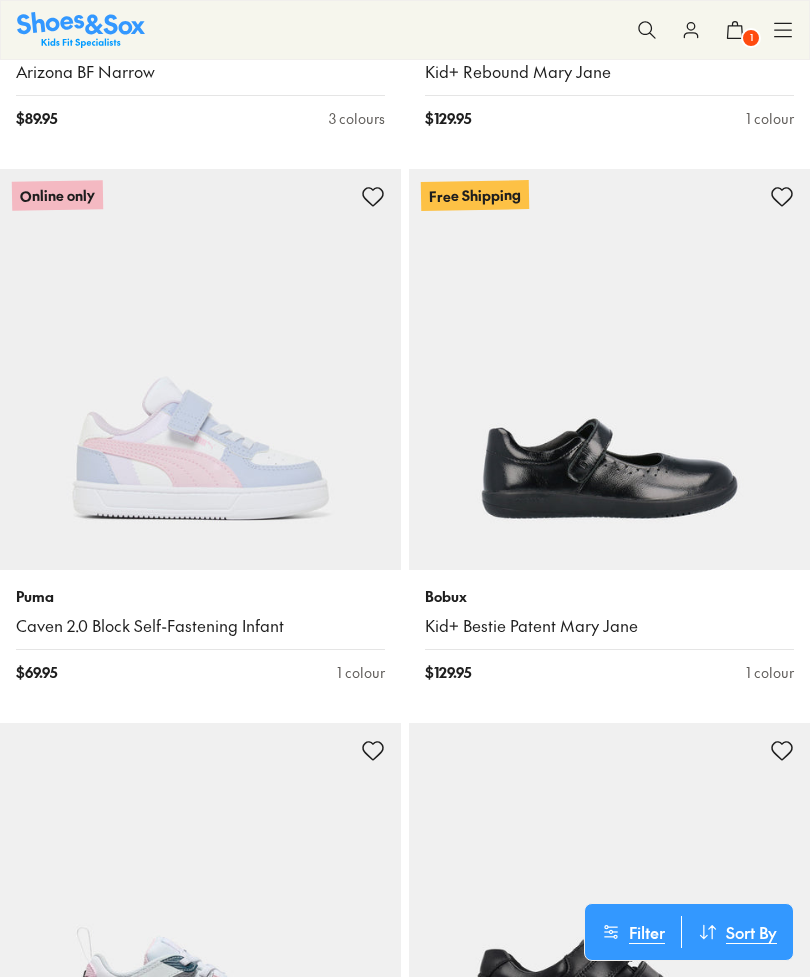 click at bounding box center [200, 369] 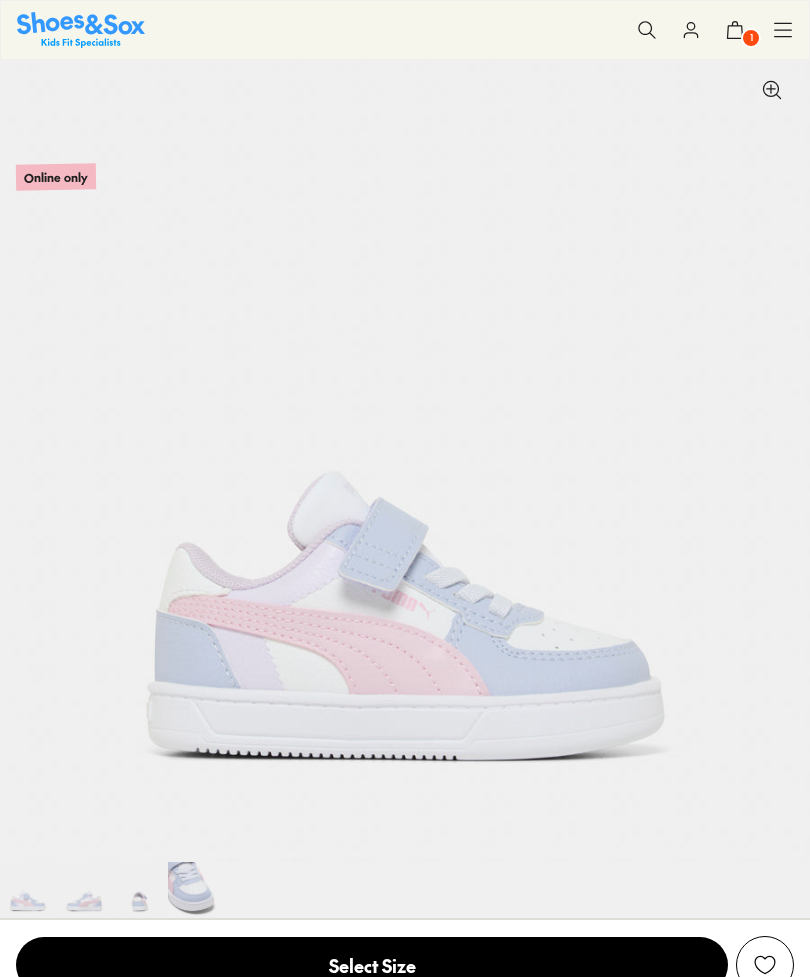 scroll, scrollTop: 56, scrollLeft: 0, axis: vertical 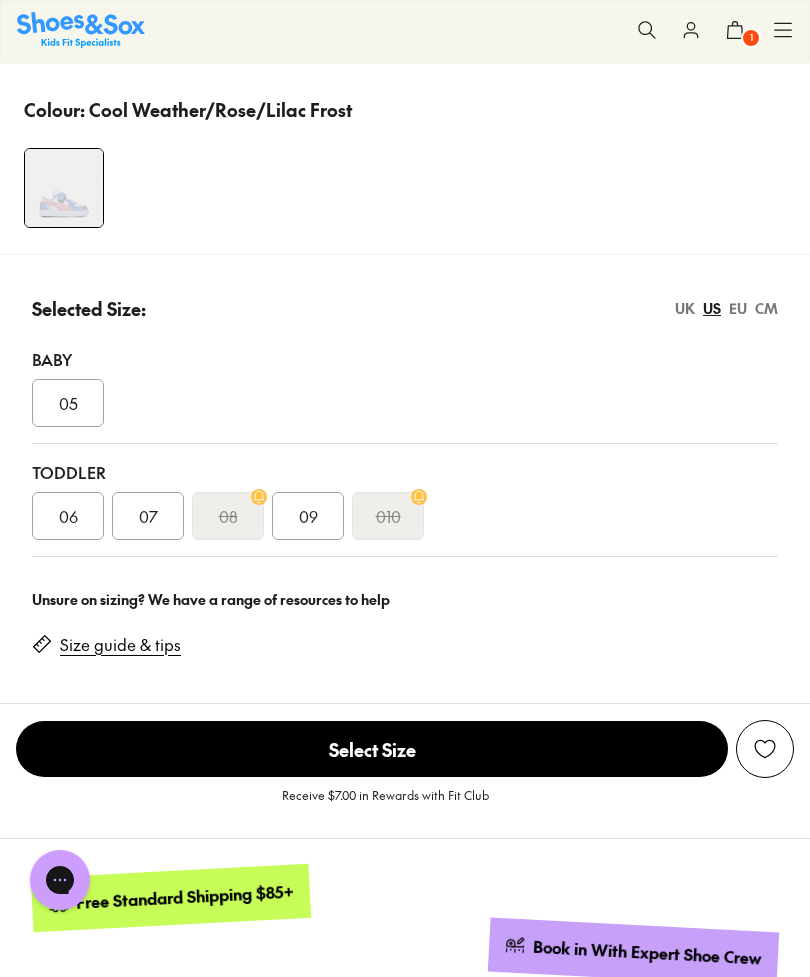 click on "05" at bounding box center [68, 403] 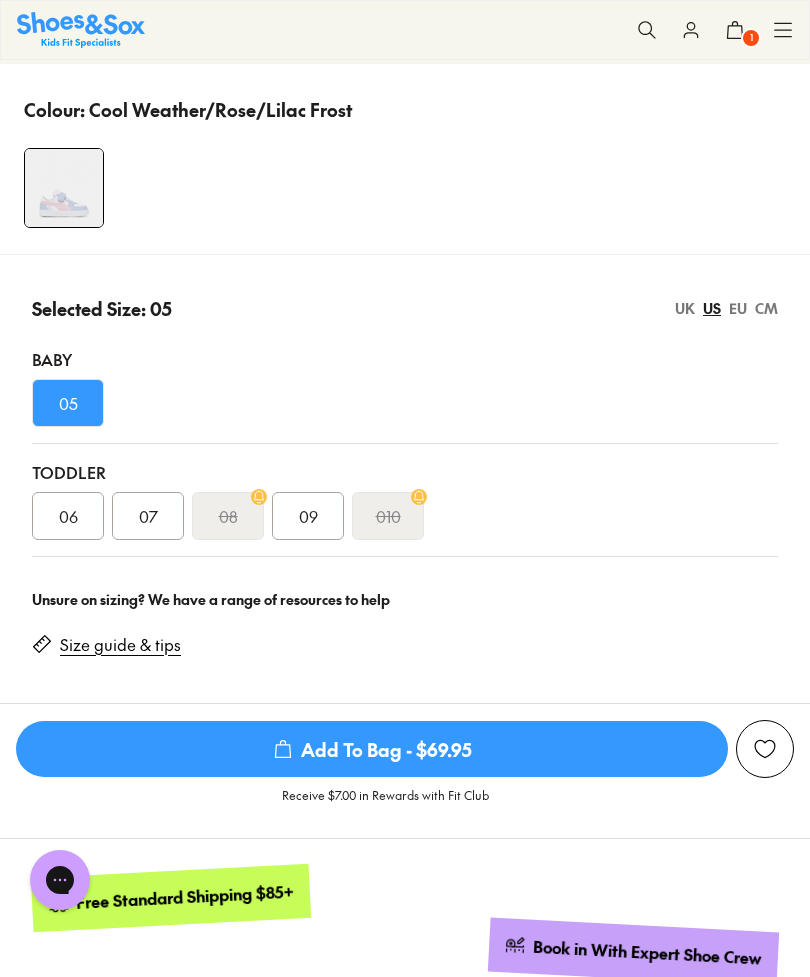 click on "Add To Bag - $69.95" at bounding box center (372, 749) 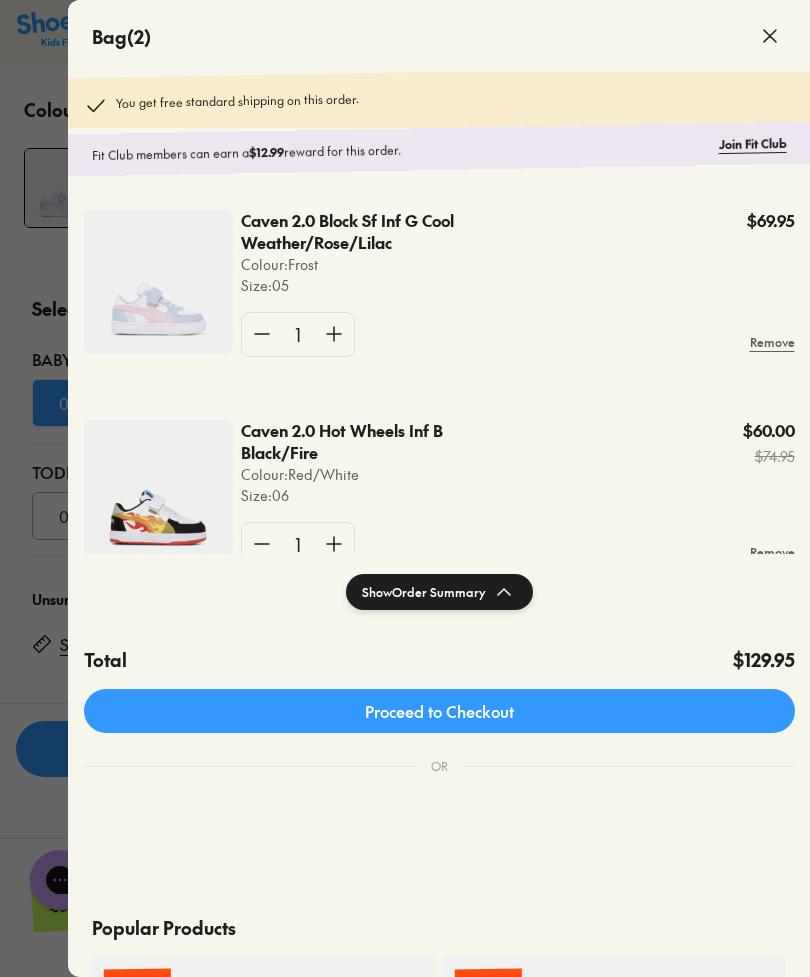 scroll, scrollTop: 0, scrollLeft: 0, axis: both 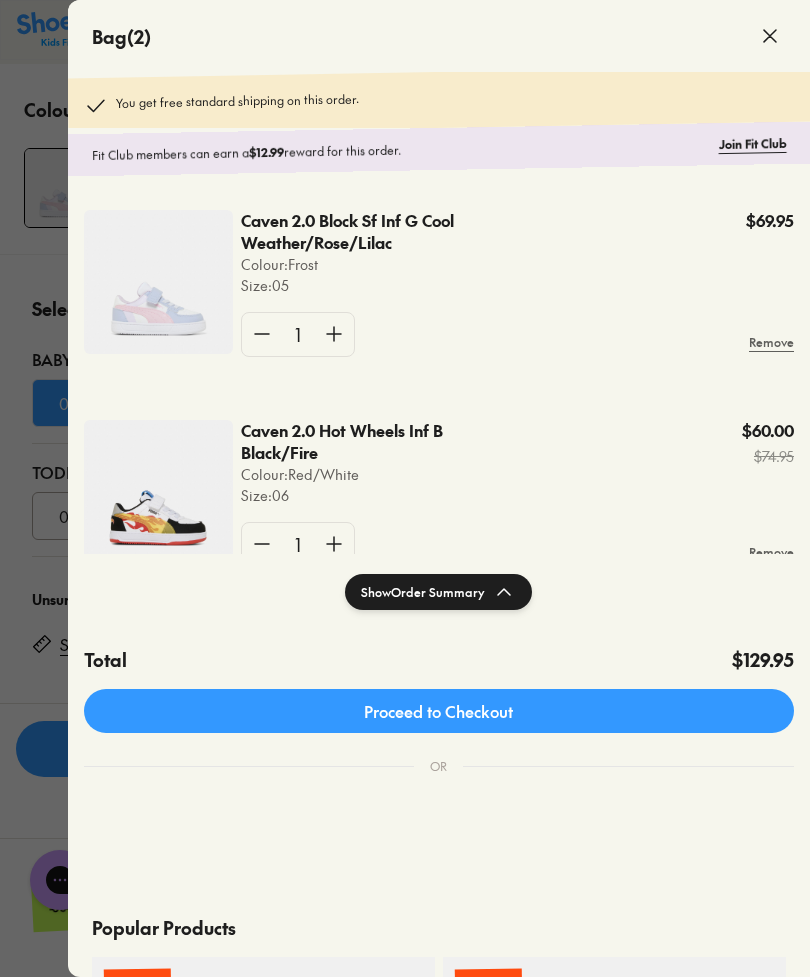 click 